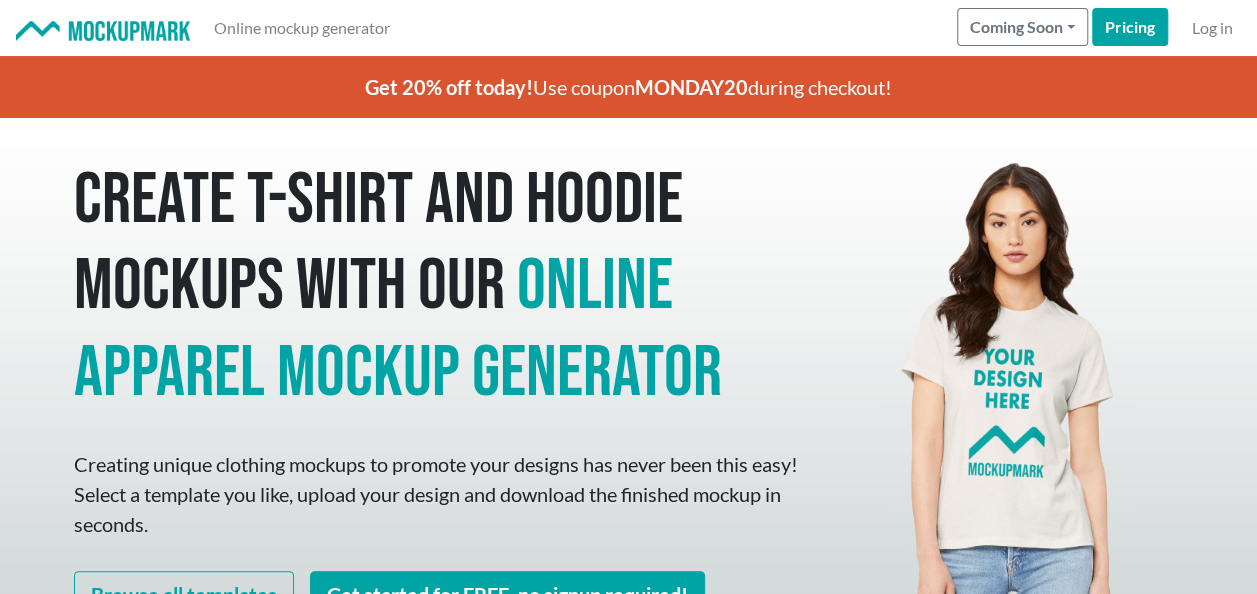 scroll, scrollTop: 146, scrollLeft: 0, axis: vertical 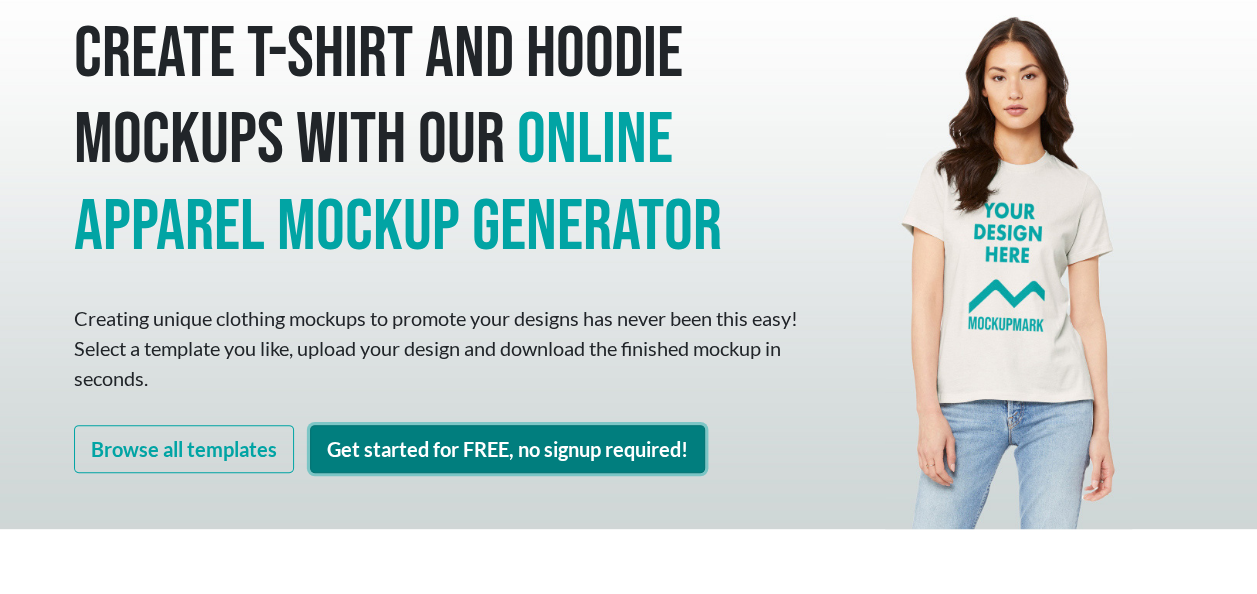 click on "Get started for FREE, no signup required!" at bounding box center [507, 449] 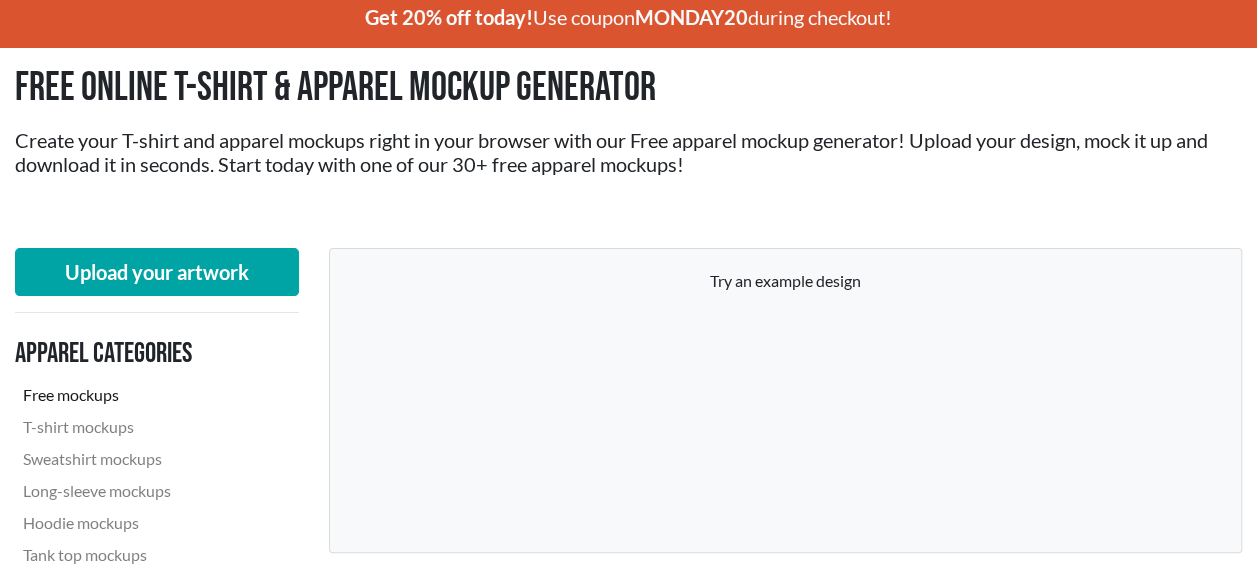 scroll, scrollTop: 127, scrollLeft: 0, axis: vertical 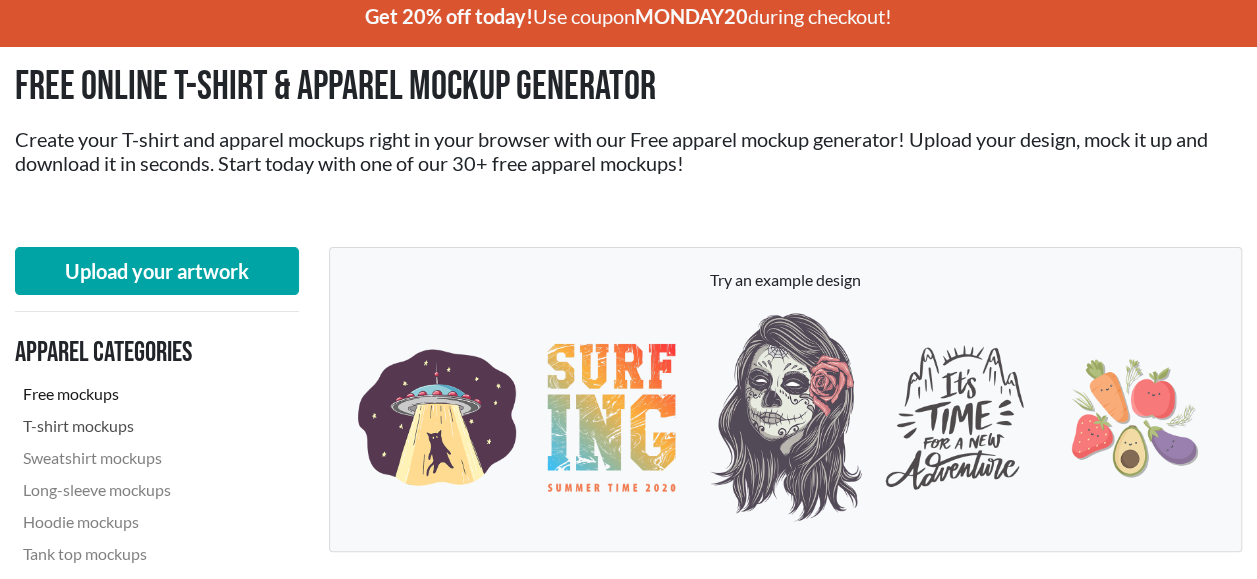 click on "T-shirt mockups" at bounding box center [117, 426] 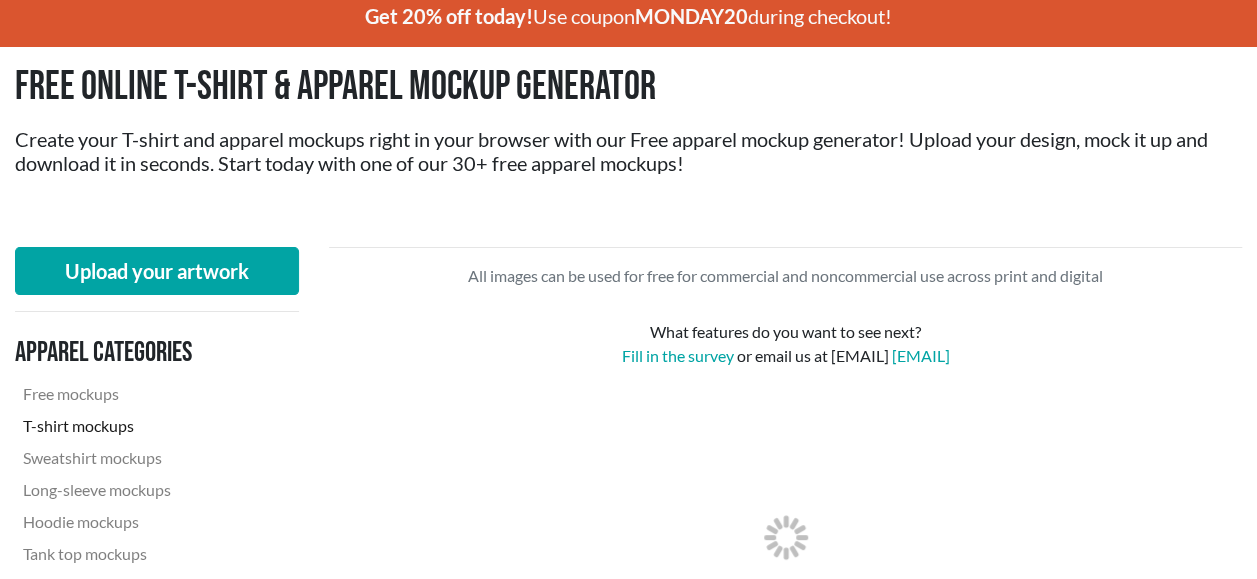 scroll, scrollTop: 0, scrollLeft: 0, axis: both 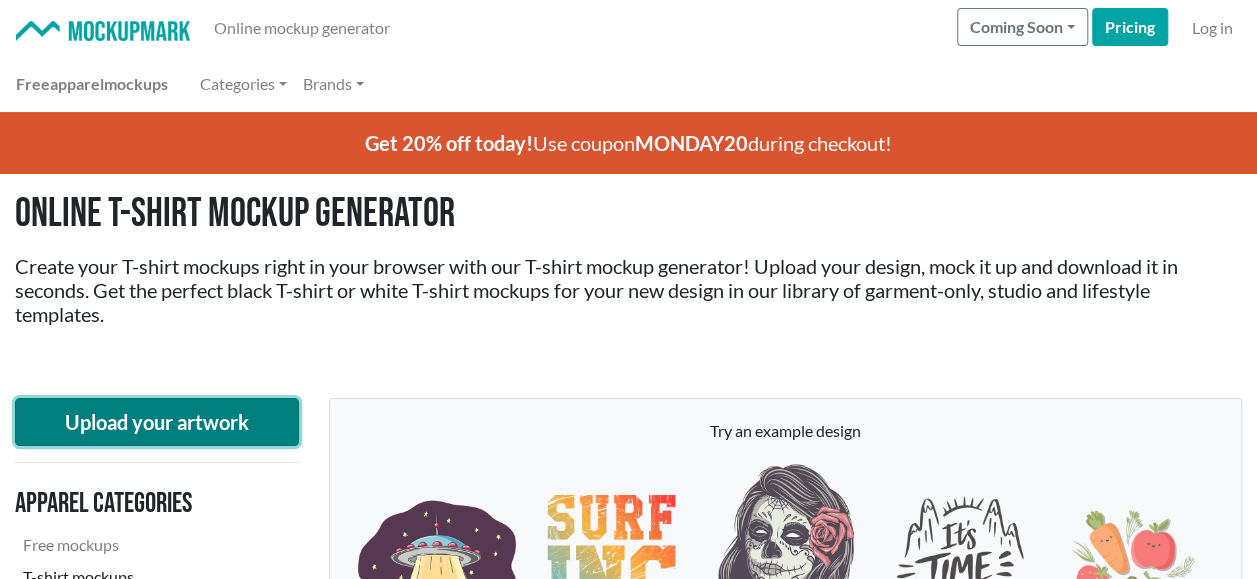 click on "Upload your artwork" at bounding box center (157, 422) 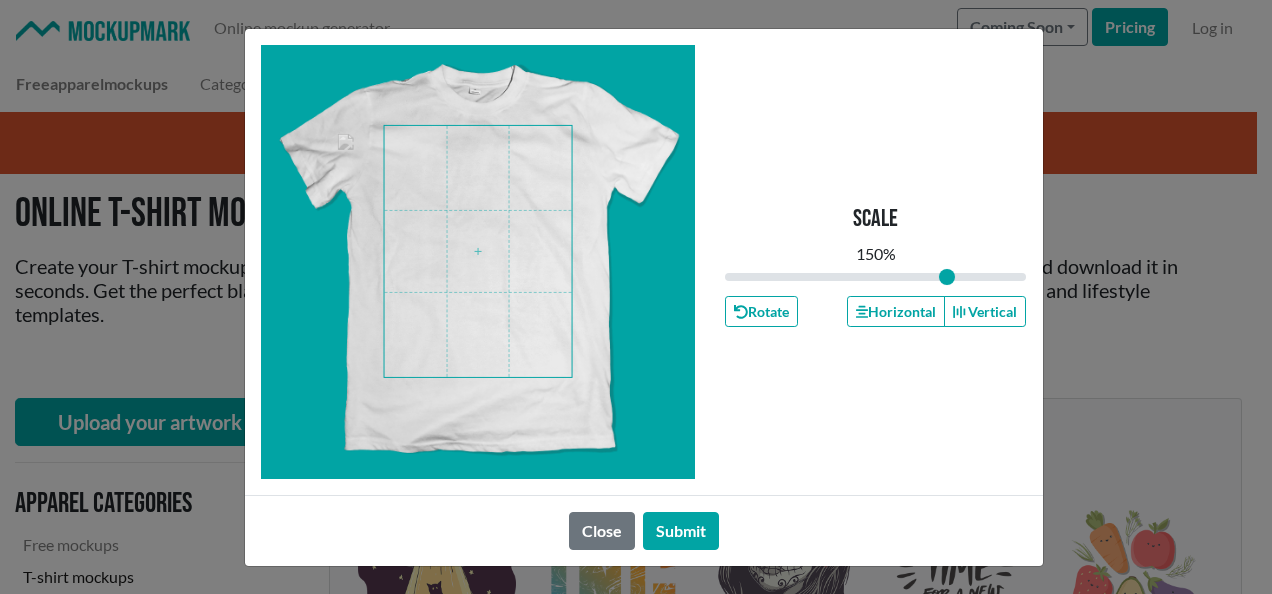 drag, startPoint x: 874, startPoint y: 275, endPoint x: 947, endPoint y: 281, distance: 73.24616 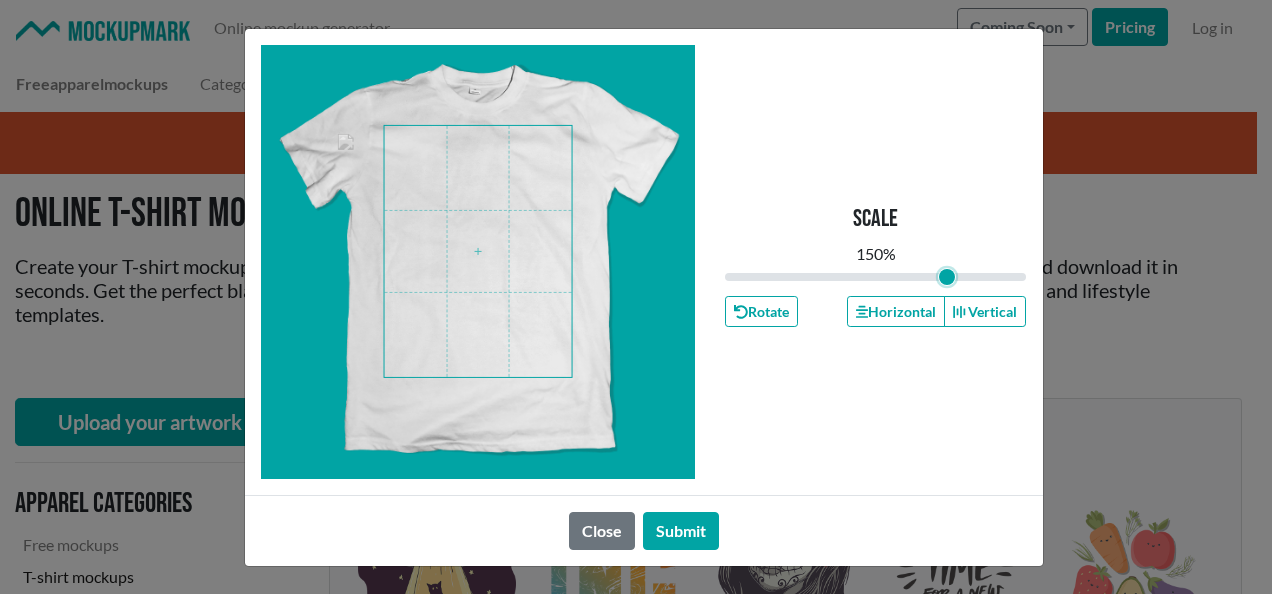 click at bounding box center (876, 277) 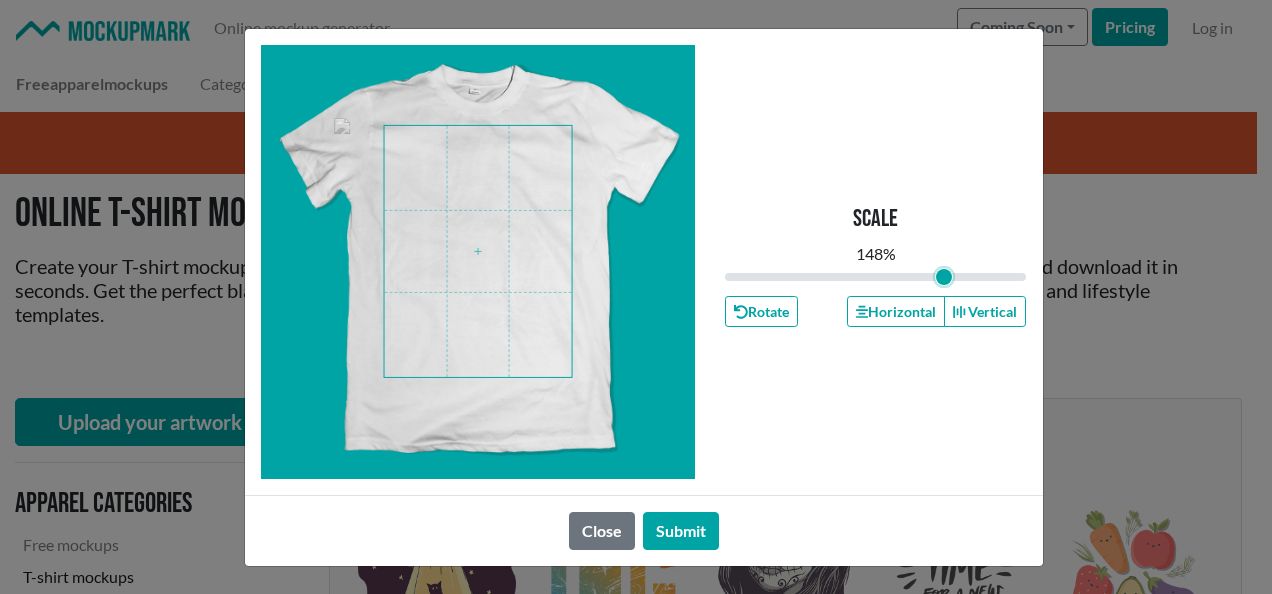 click at bounding box center [478, 251] 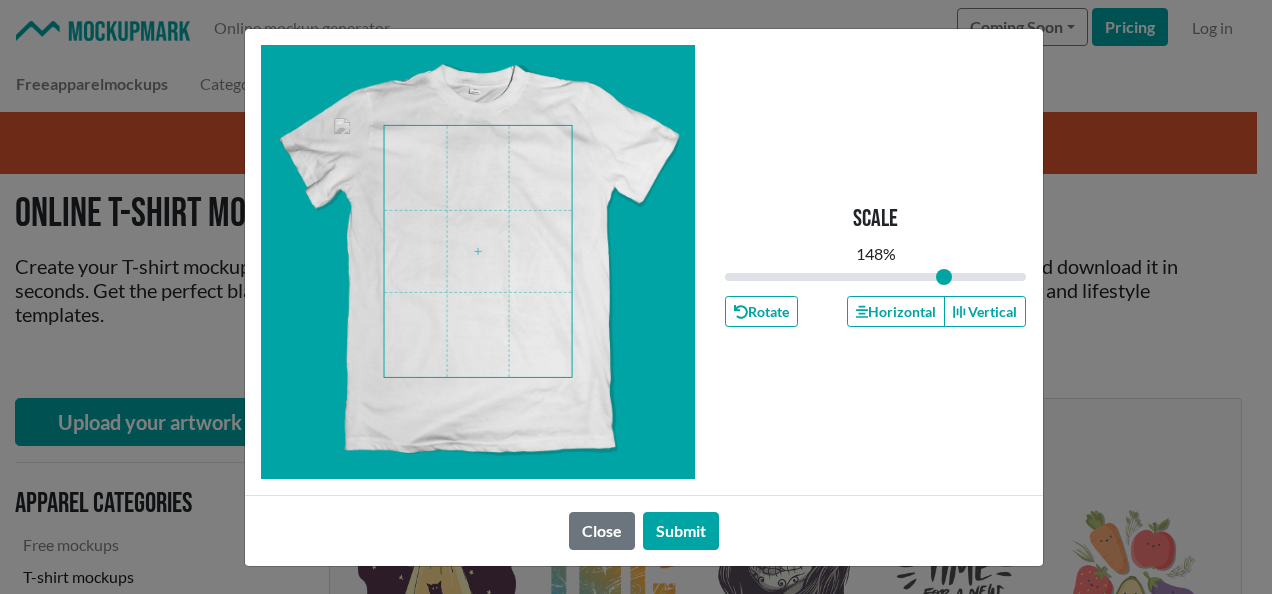 click on "148 %" at bounding box center (876, 254) 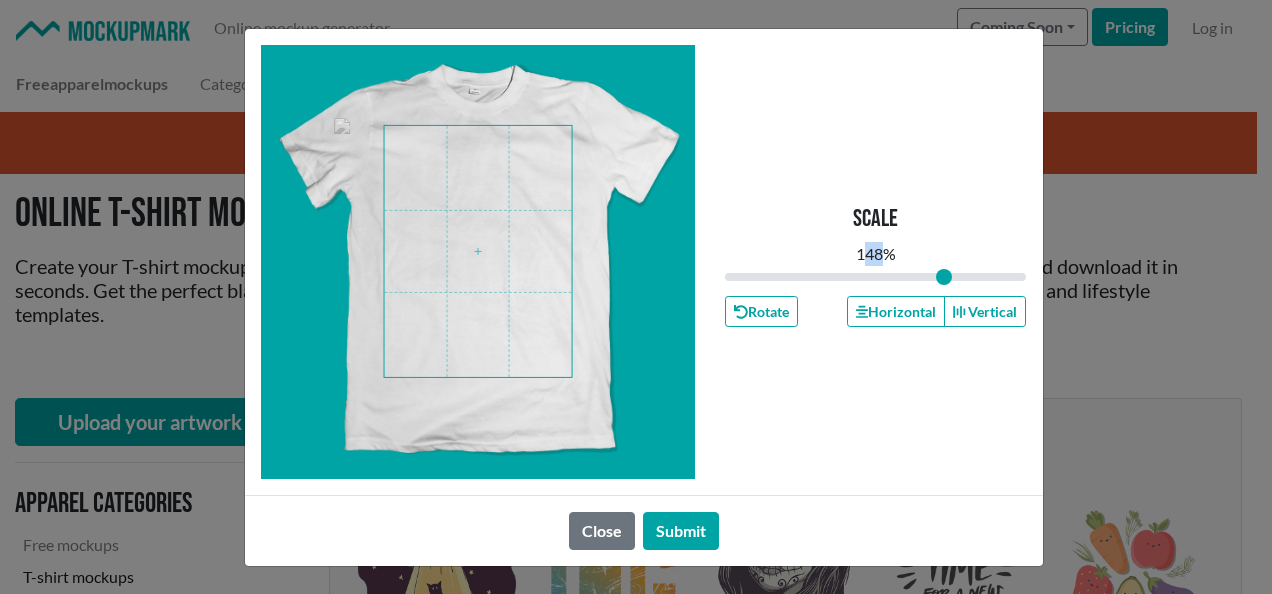 drag, startPoint x: 868, startPoint y: 256, endPoint x: 883, endPoint y: 256, distance: 15 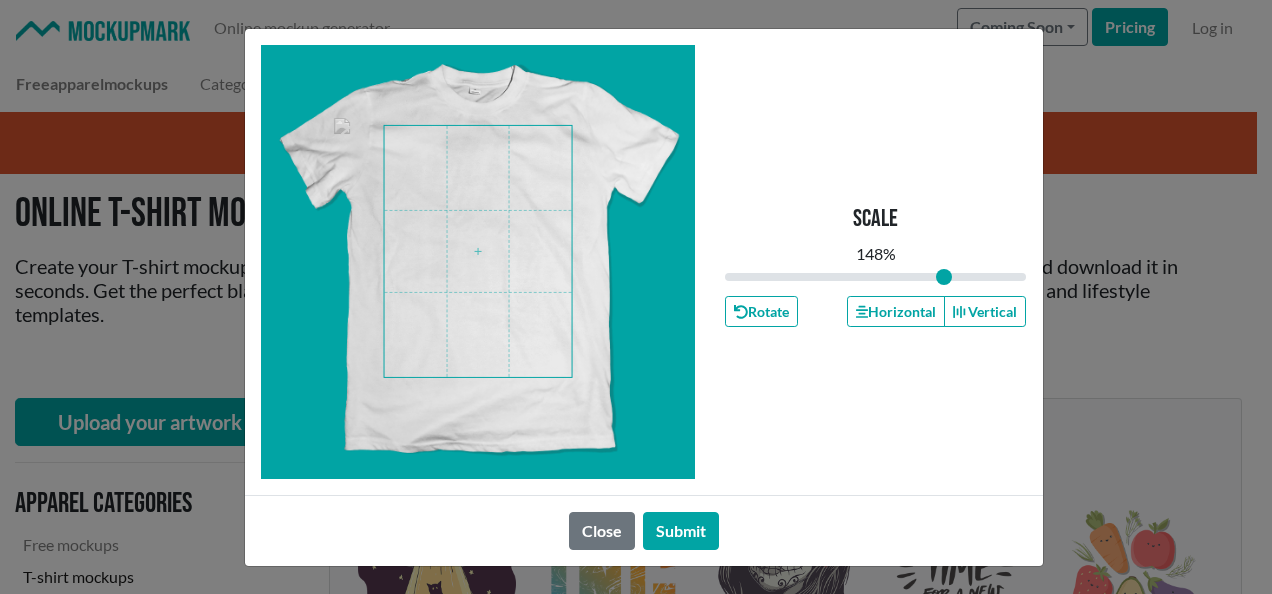 click on "Scale 148 %" at bounding box center [876, 242] 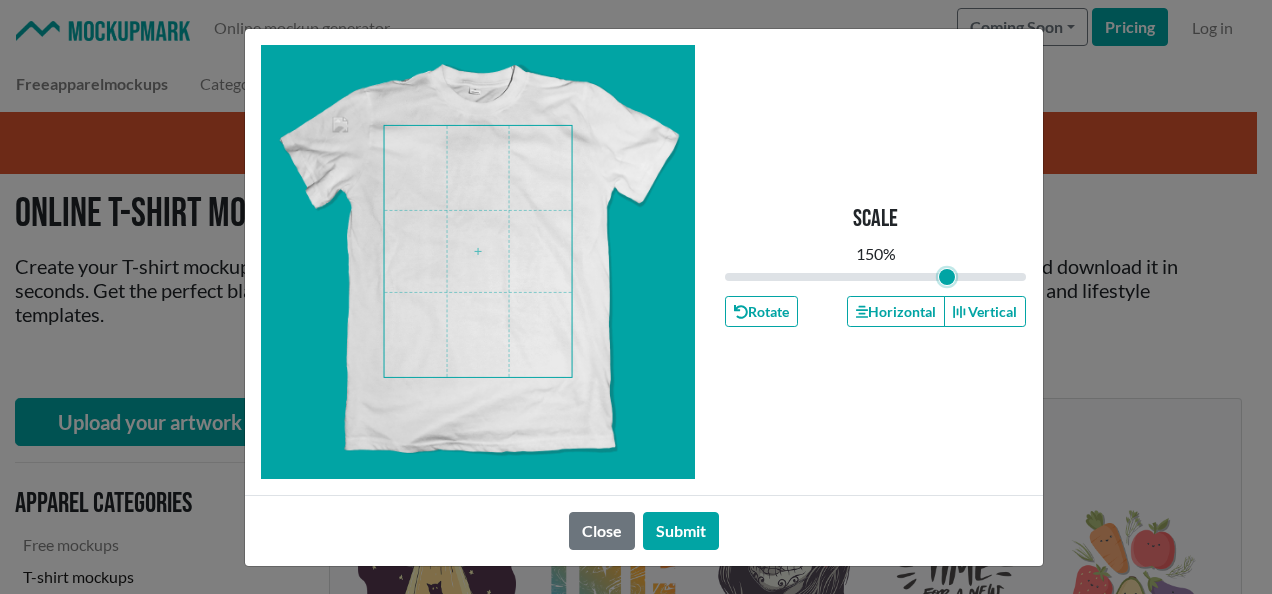 click at bounding box center [876, 277] 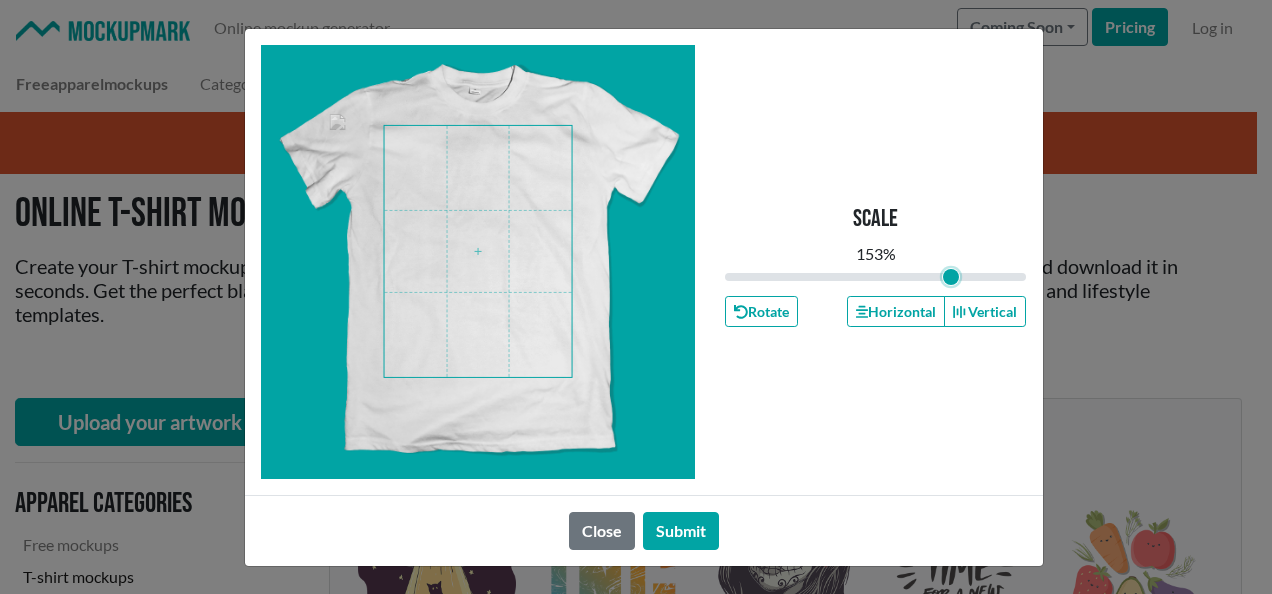 click at bounding box center (876, 277) 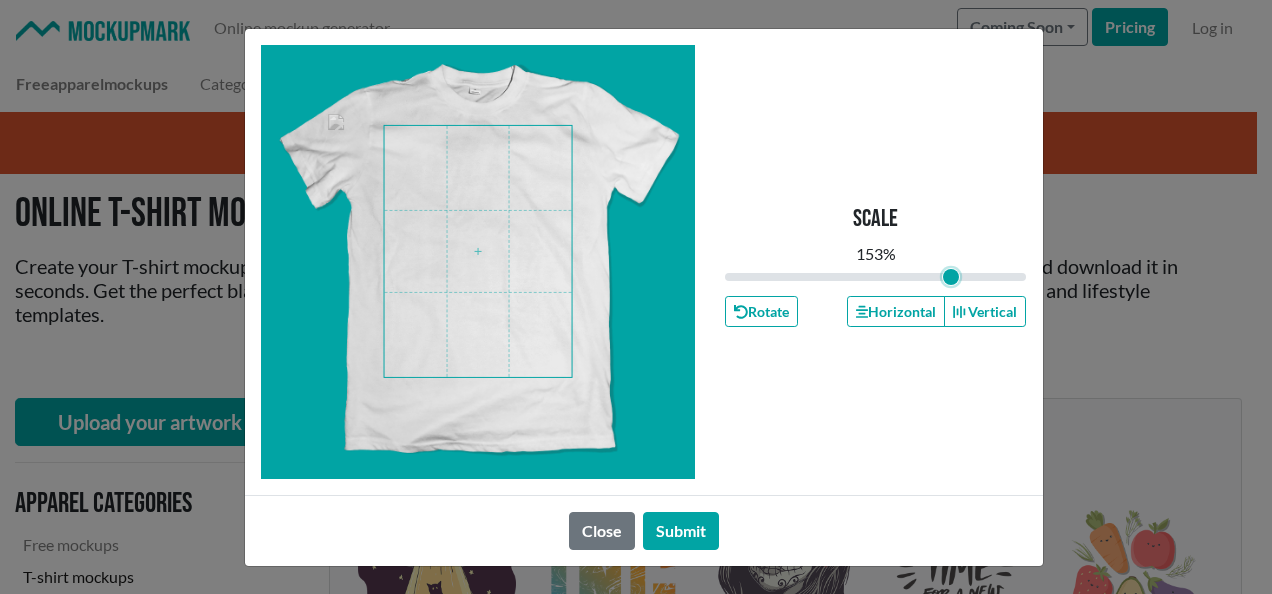 click at bounding box center (478, 251) 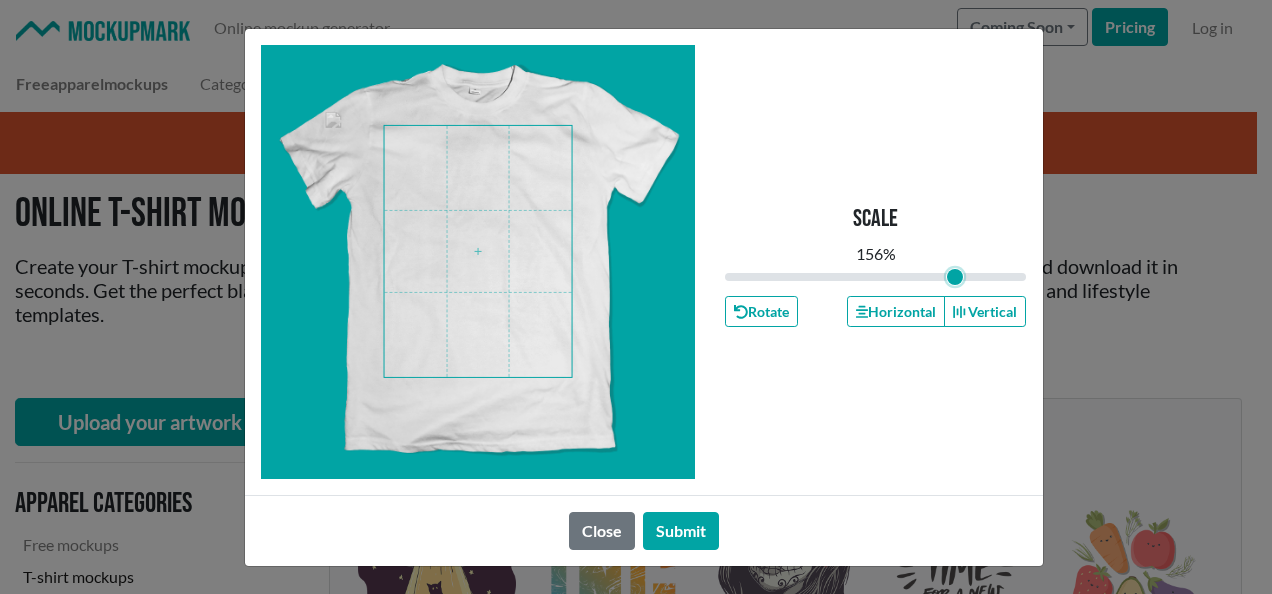 type on "1.55" 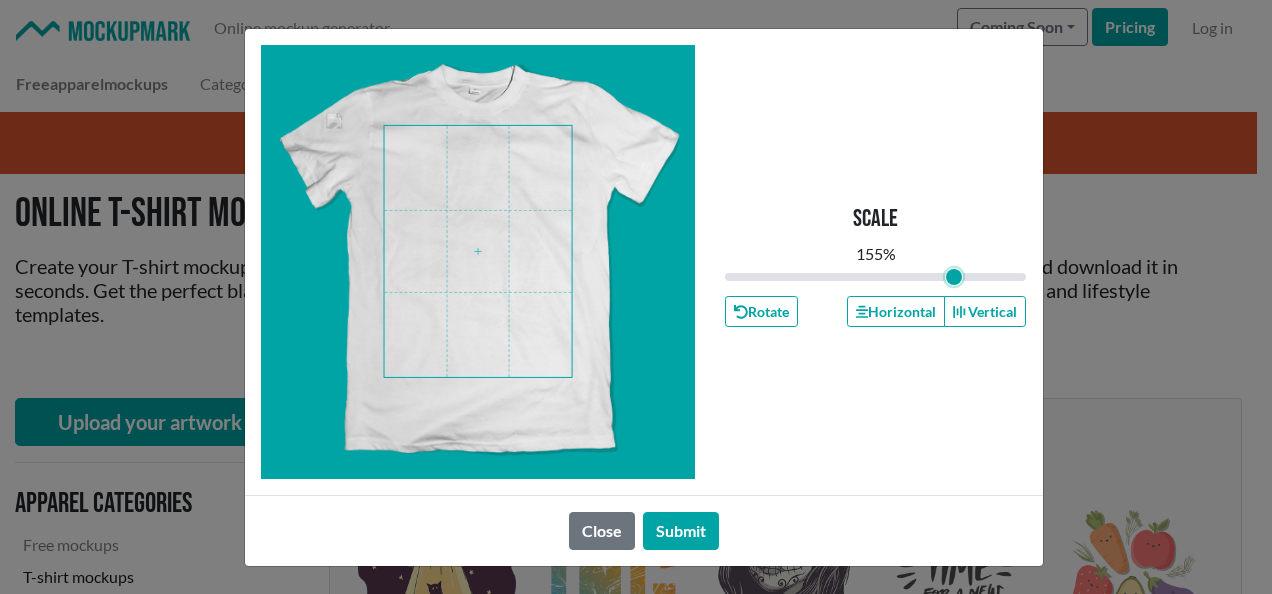 click at bounding box center [478, 262] 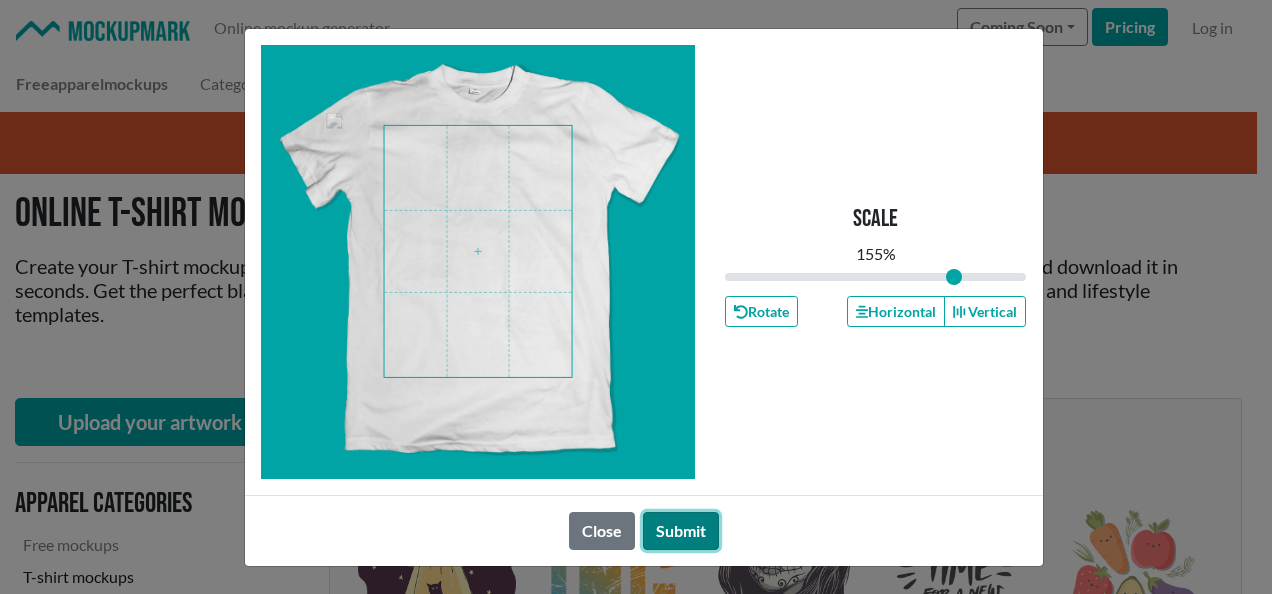click on "Submit" at bounding box center (681, 531) 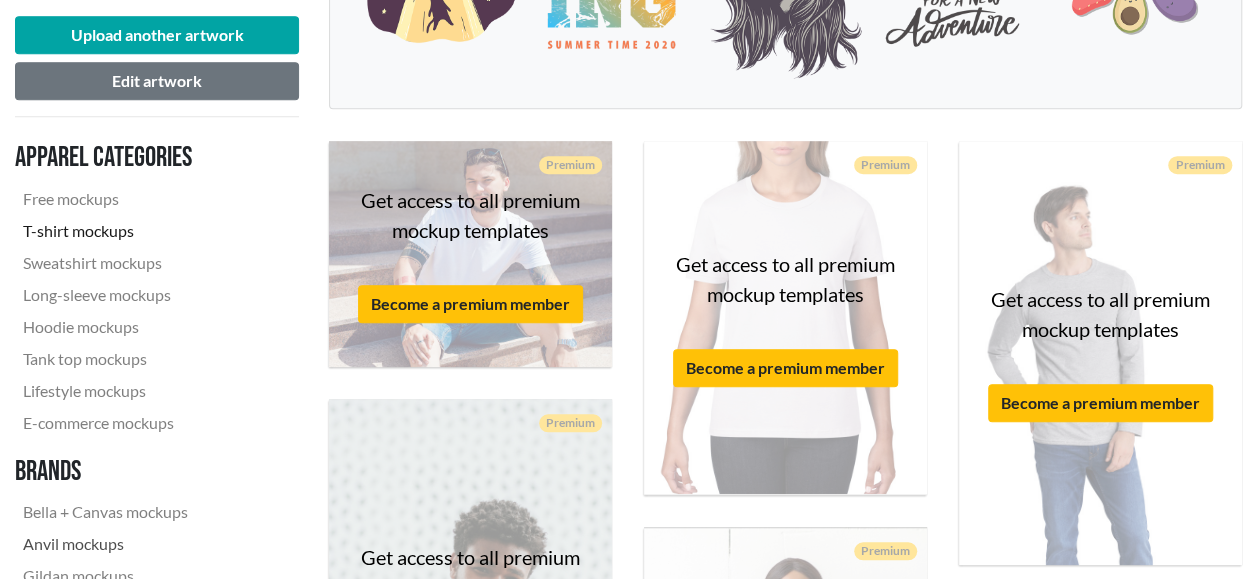 scroll, scrollTop: 620, scrollLeft: 0, axis: vertical 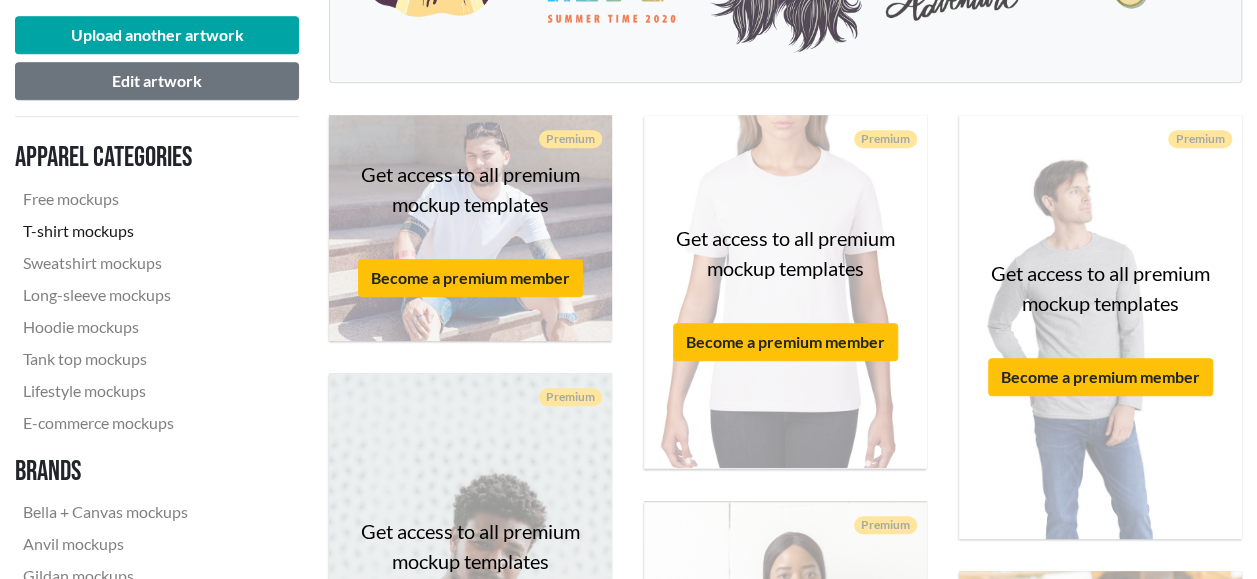 click on "Apparel categories Free mockups T-shirt mockups Sweatshirt mockups Long-sleeve mockups Hoodie mockups Tank top mockups Lifestyle mockups E-commerce mockups Brands Bella + Canvas mockups Anvil mockups Gildan mockups American Apparel mockups" at bounding box center [157, 382] 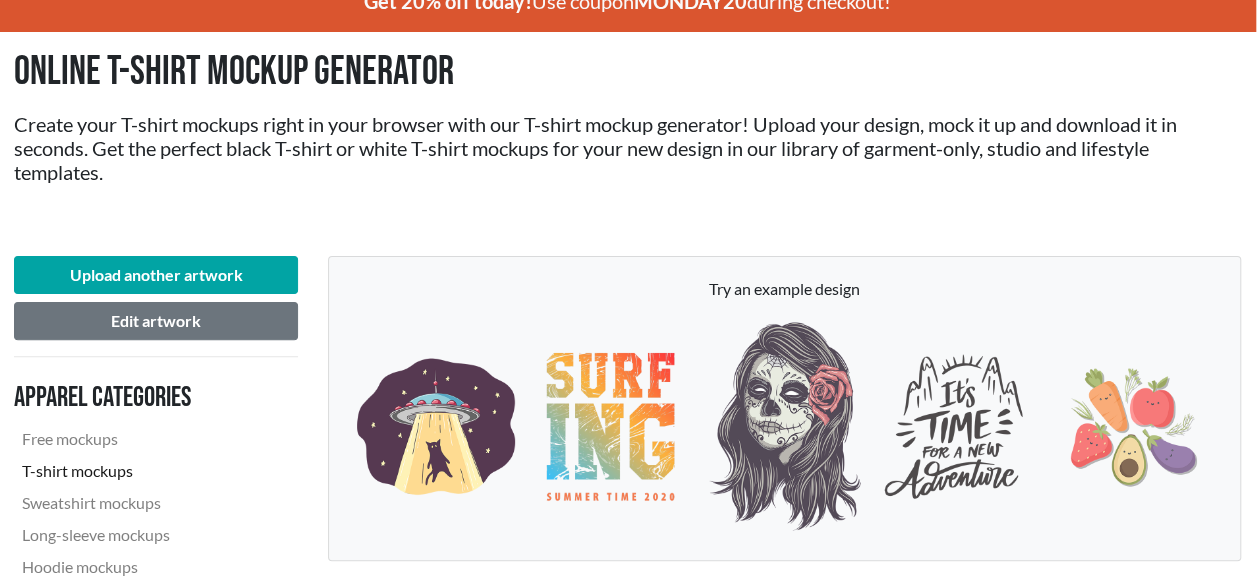 scroll, scrollTop: 0, scrollLeft: 1, axis: horizontal 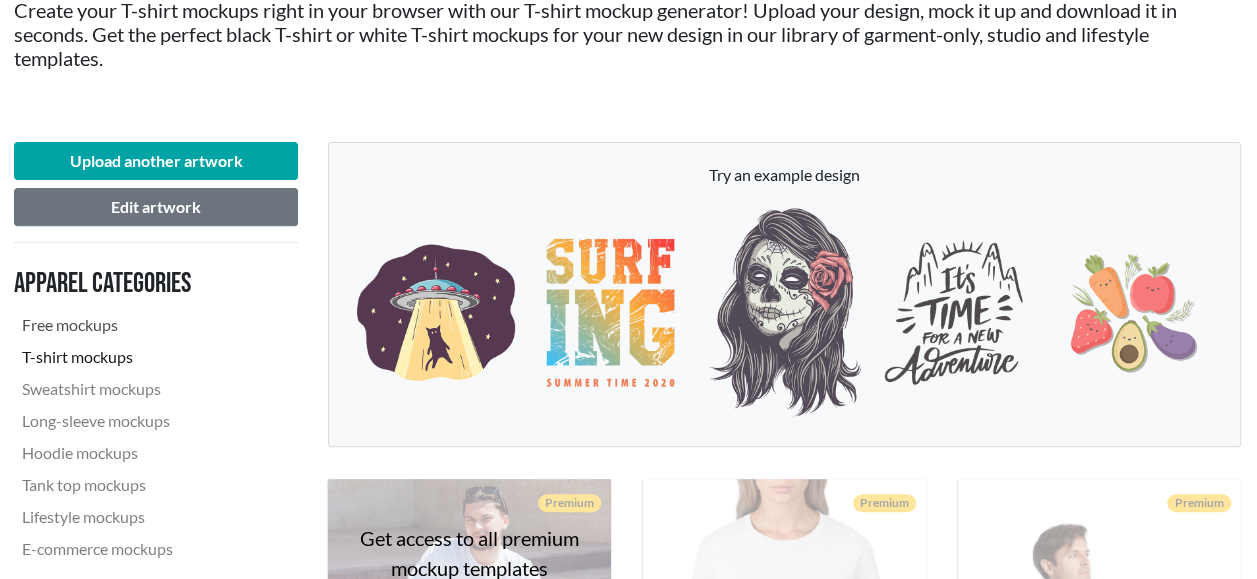 click on "Free mockups" at bounding box center [116, 325] 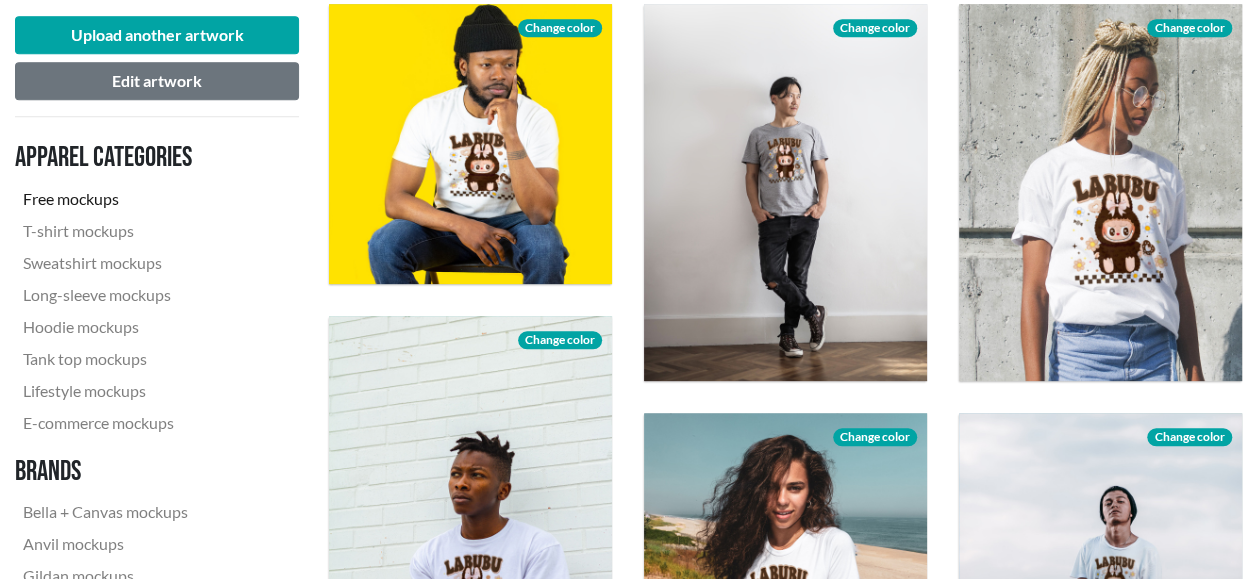 scroll, scrollTop: 712, scrollLeft: 0, axis: vertical 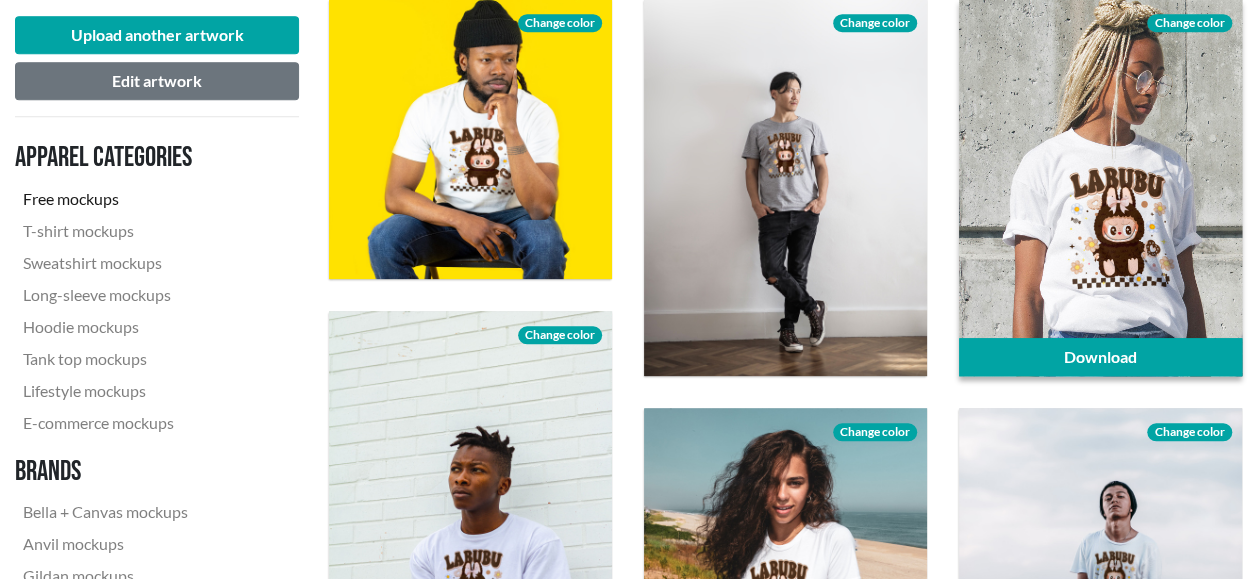 click at bounding box center (1100, 187) 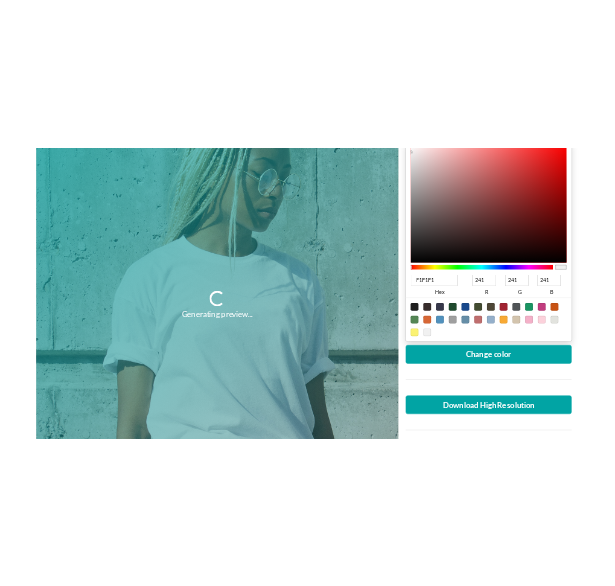 scroll, scrollTop: 489, scrollLeft: 0, axis: vertical 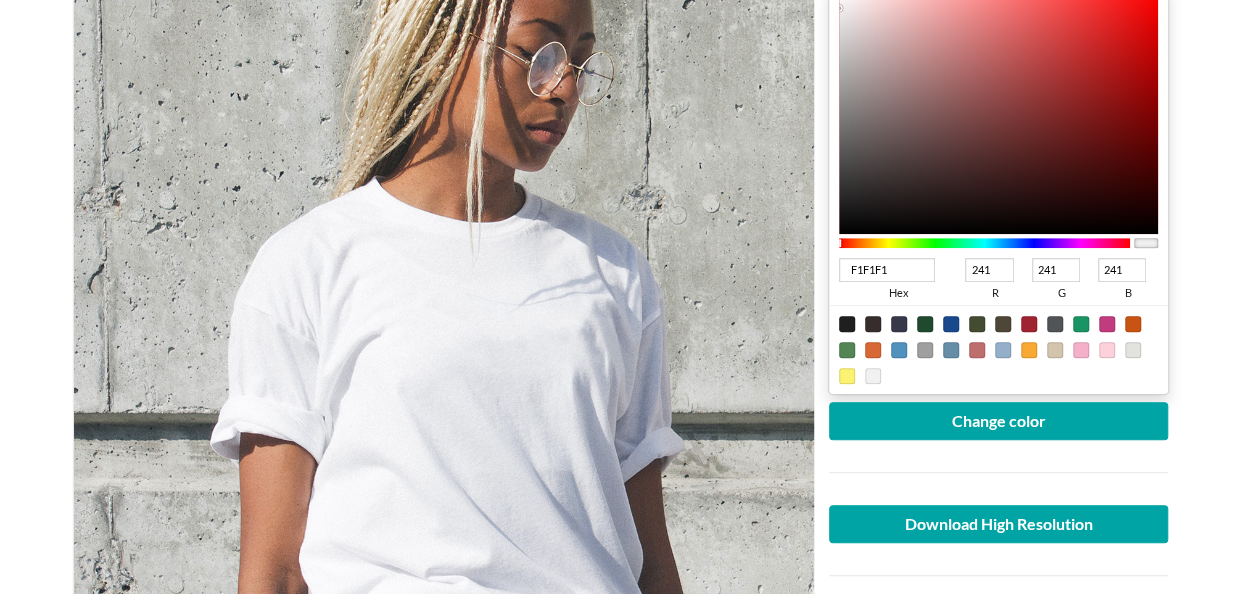 drag, startPoint x: 910, startPoint y: 265, endPoint x: 809, endPoint y: 258, distance: 101.24229 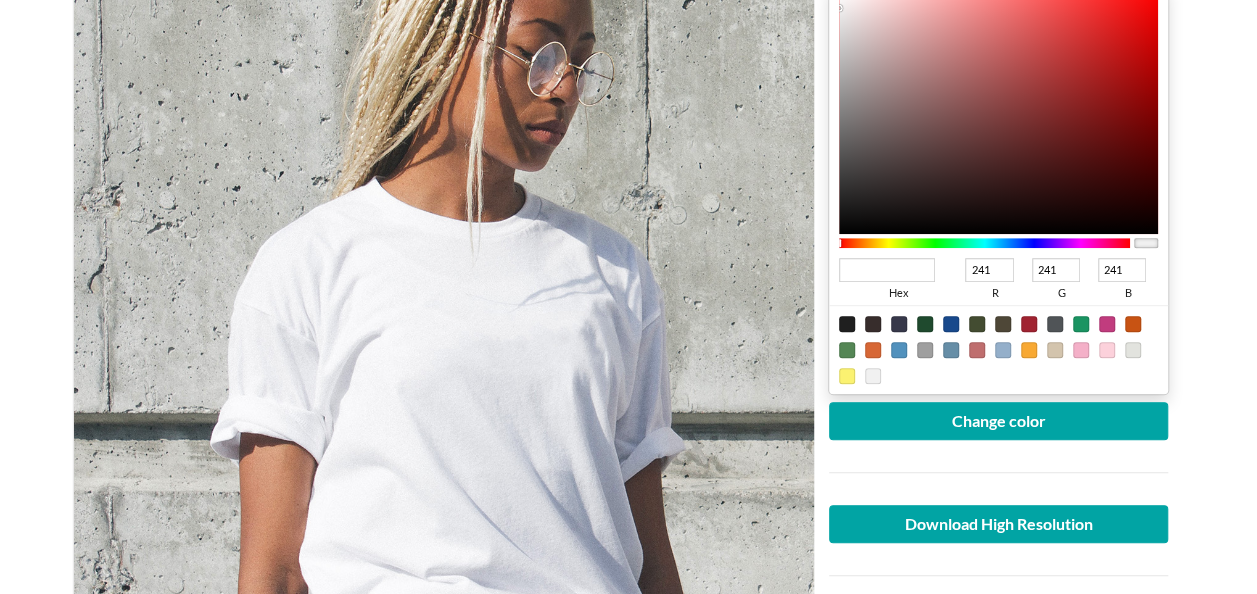 paste on "#AC2B37" 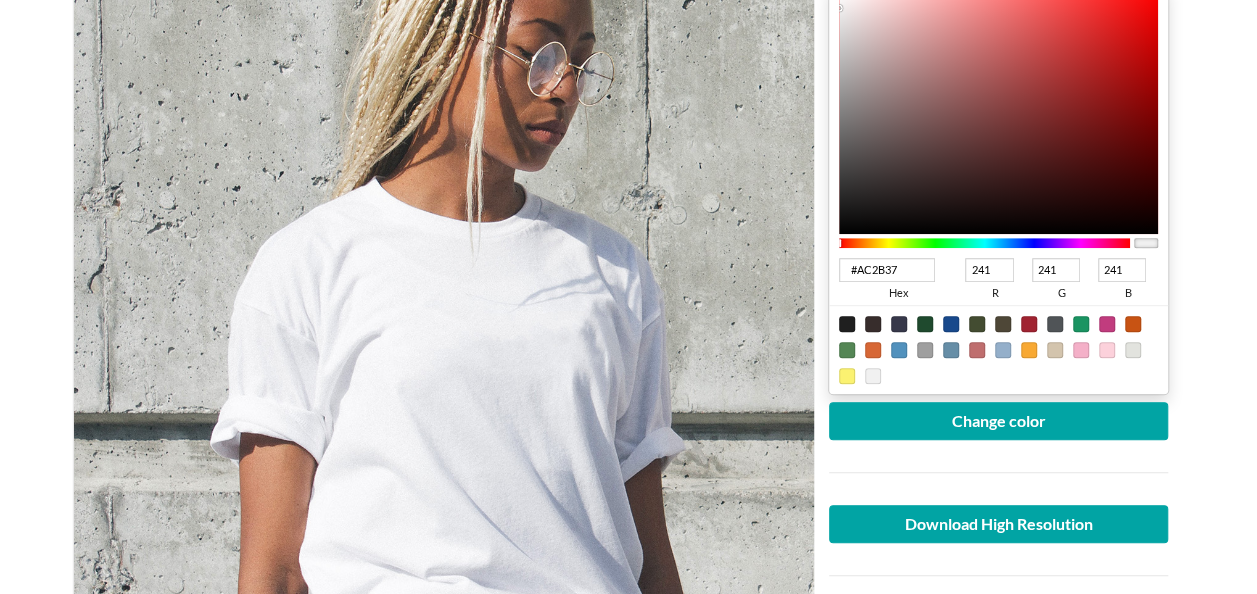 click on "#AC2B37" at bounding box center (887, 270) 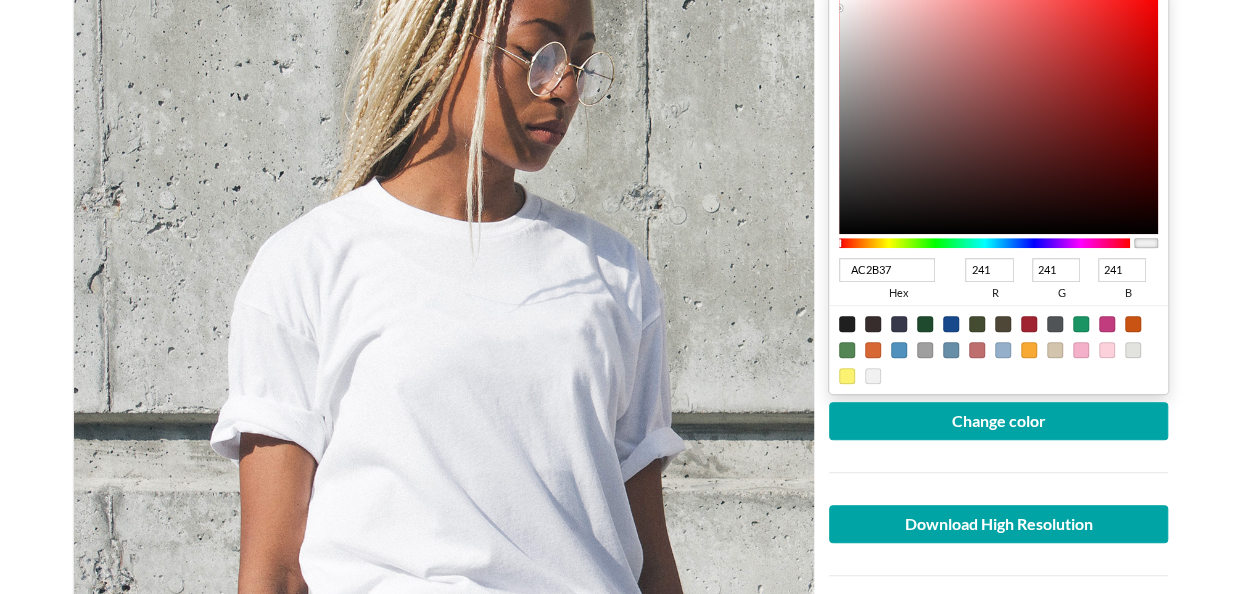 click on "AC2B37" at bounding box center [887, 270] 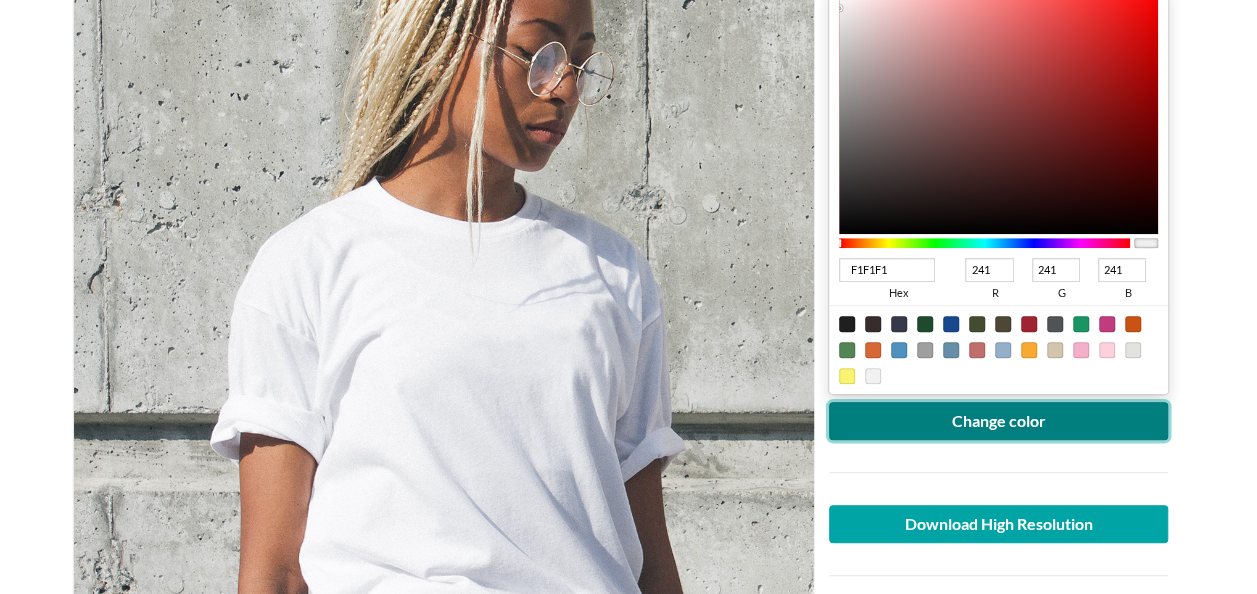 click on "Change color" at bounding box center [999, 421] 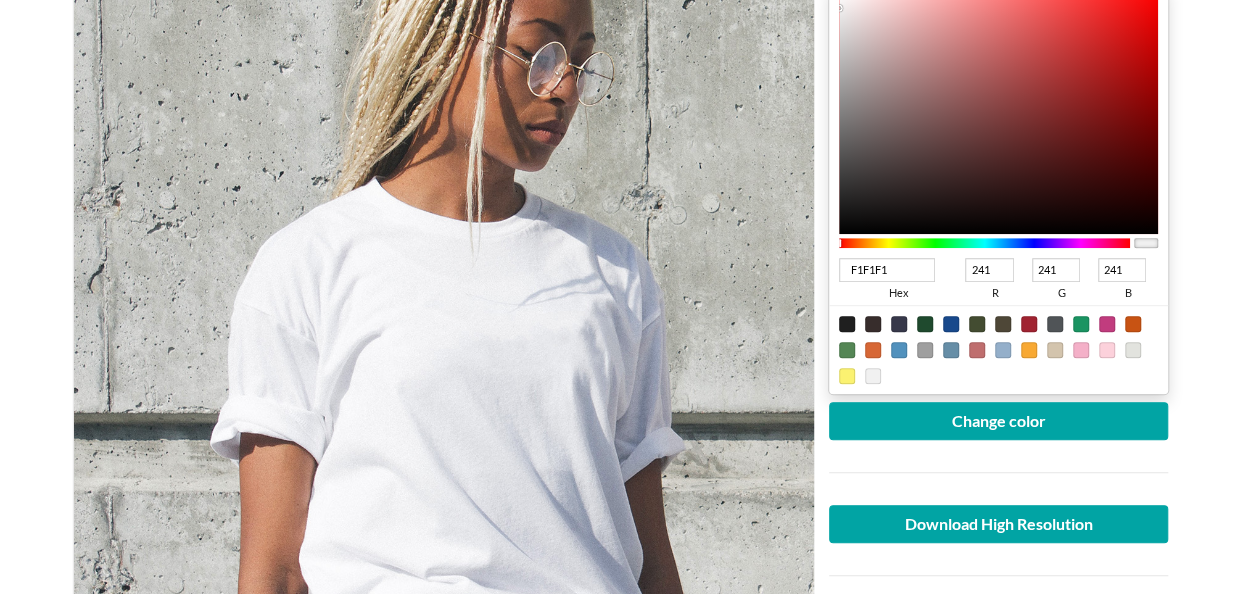 click on "F1F1F1" at bounding box center (887, 270) 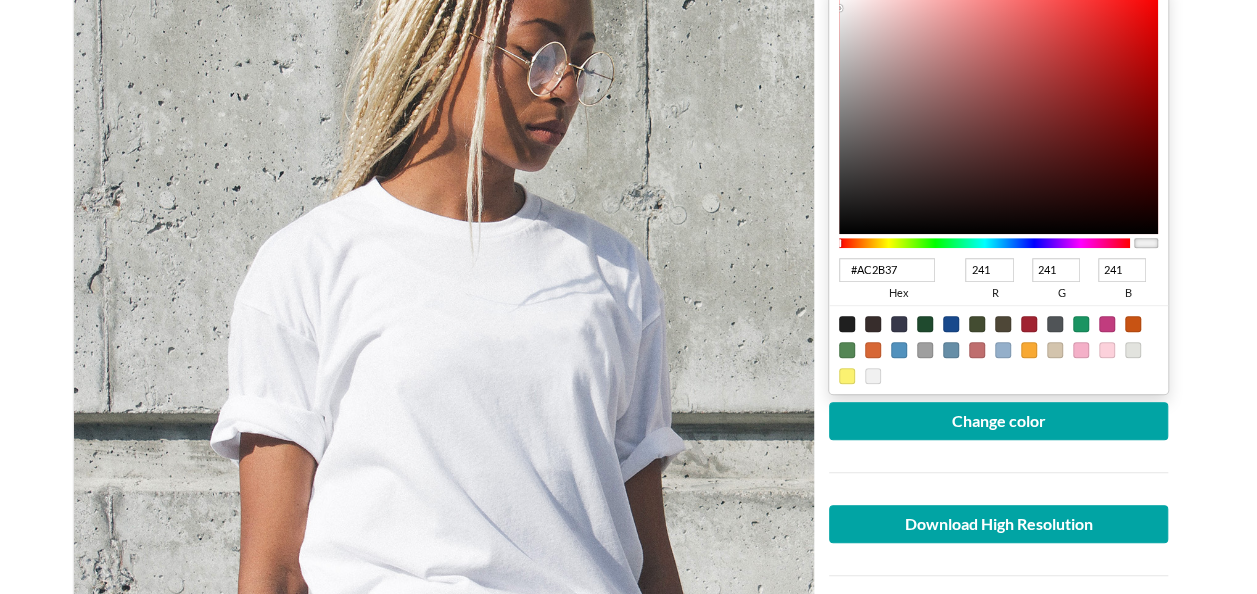 click on "#AC2B37" at bounding box center [887, 270] 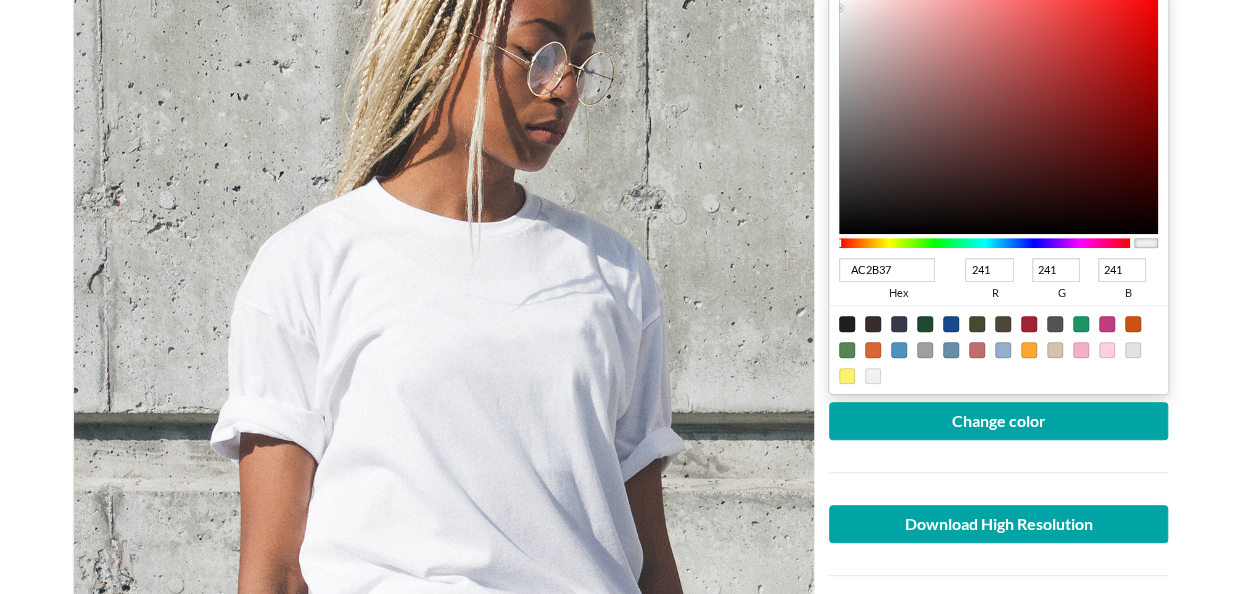 click on "AC2B37" at bounding box center (887, 270) 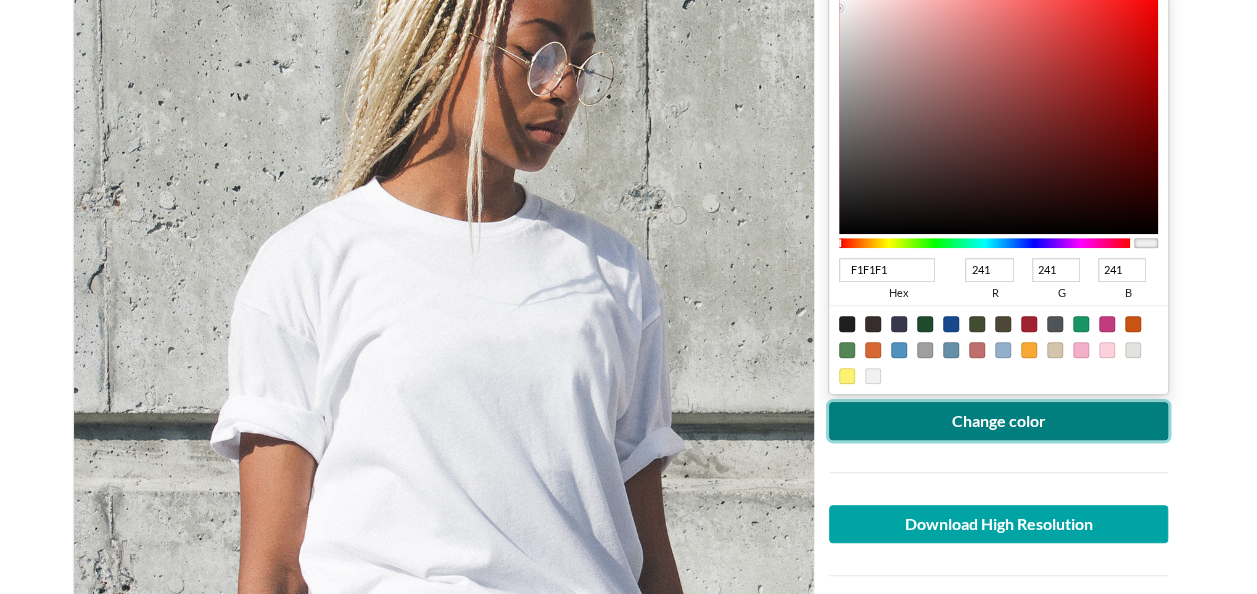 click on "Change color" at bounding box center [999, 421] 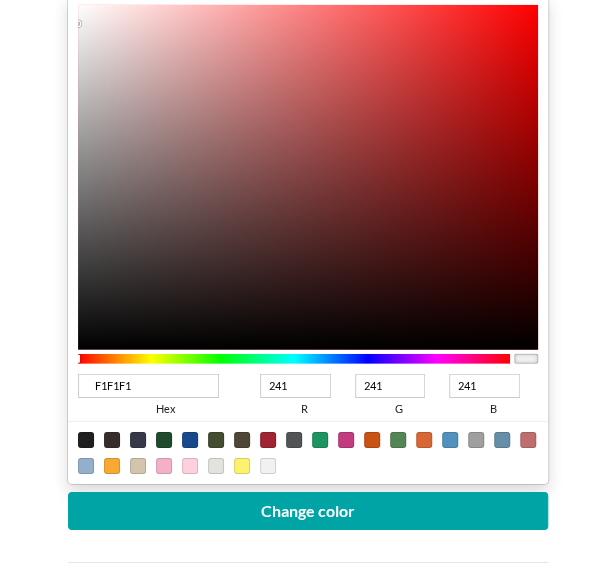 scroll, scrollTop: 1225, scrollLeft: 0, axis: vertical 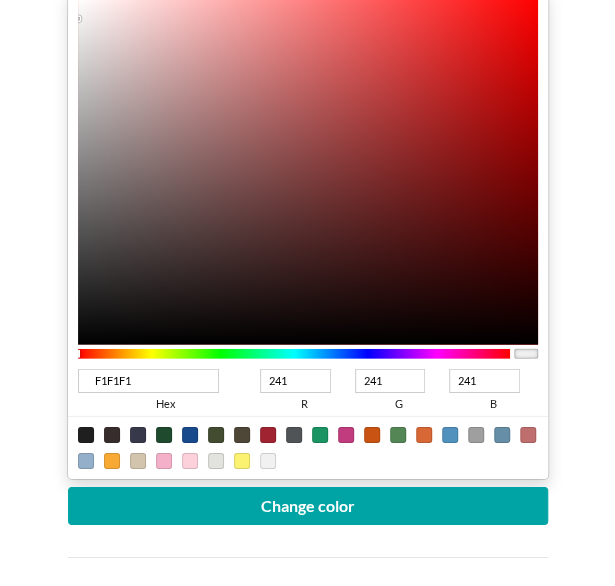 drag, startPoint x: 150, startPoint y: 383, endPoint x: 67, endPoint y: 375, distance: 83.38465 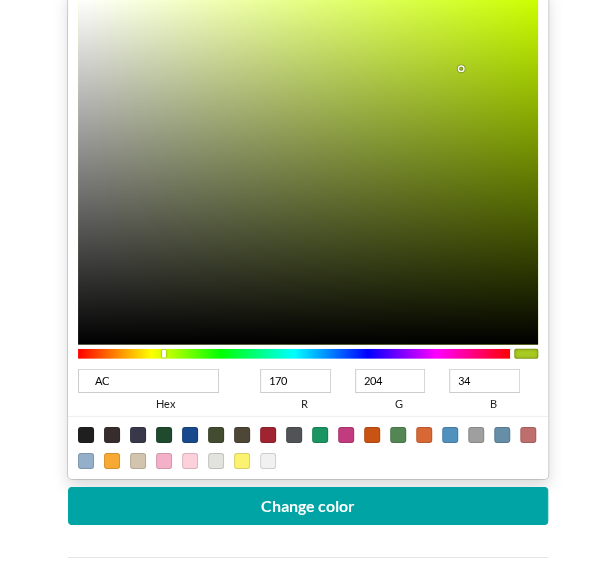 type on "AC2" 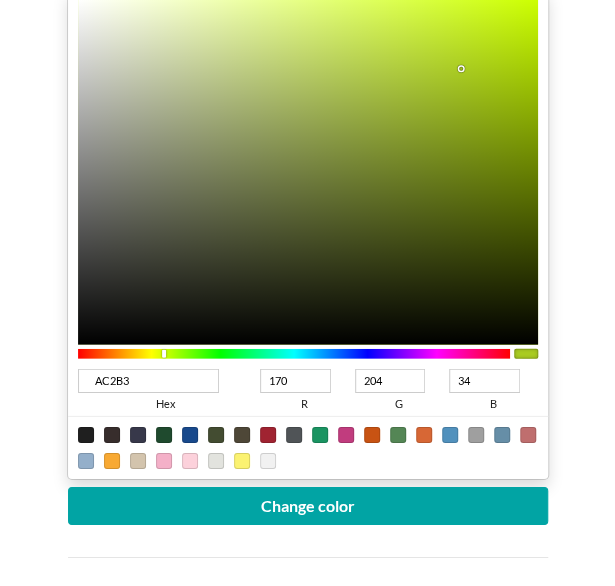 type on "AC2B37" 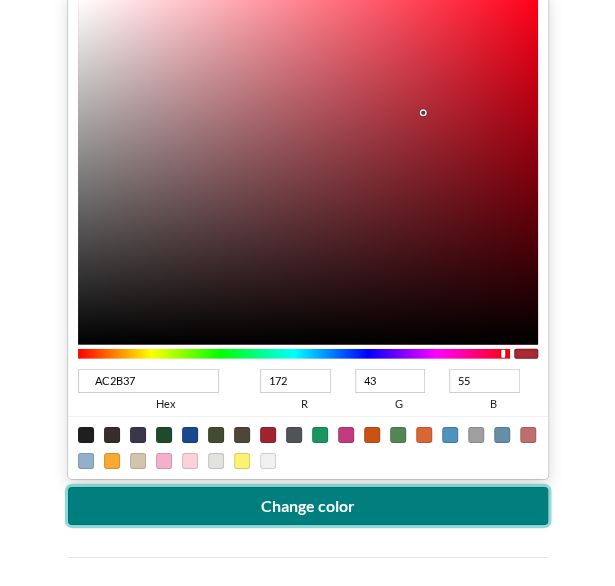 click on "Change color" at bounding box center (308, 506) 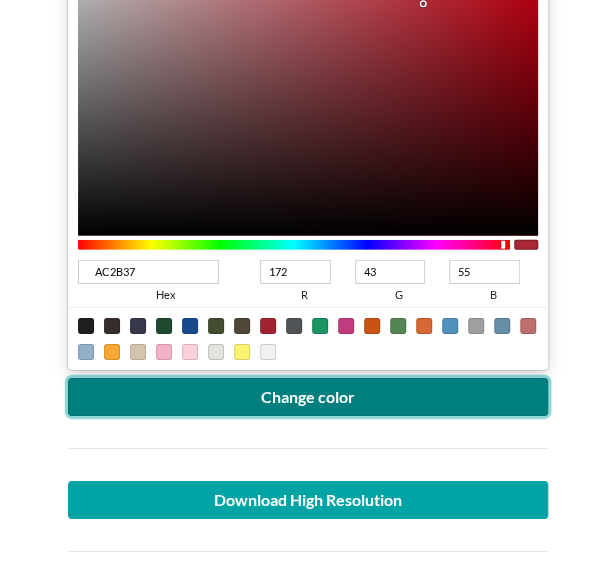 scroll, scrollTop: 1337, scrollLeft: 0, axis: vertical 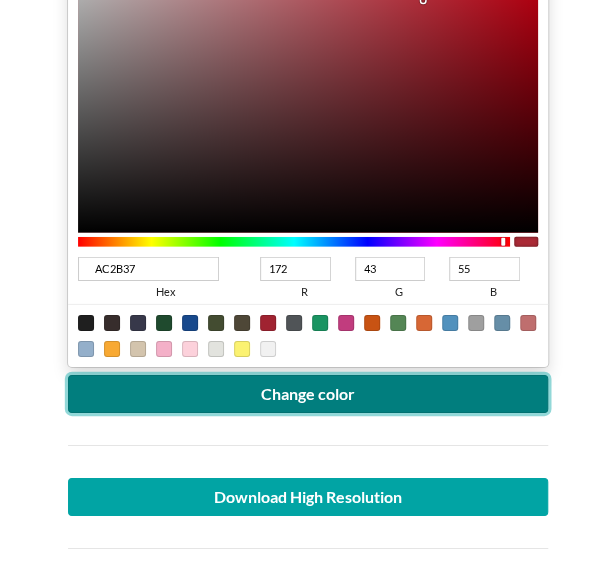 click on "Change color" at bounding box center [308, 394] 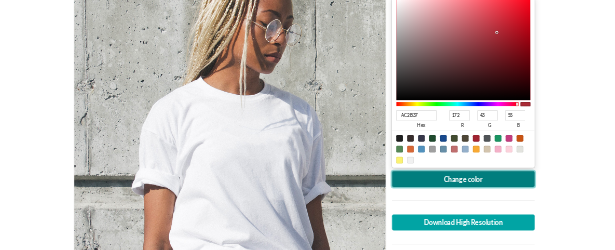 scroll, scrollTop: 486, scrollLeft: 0, axis: vertical 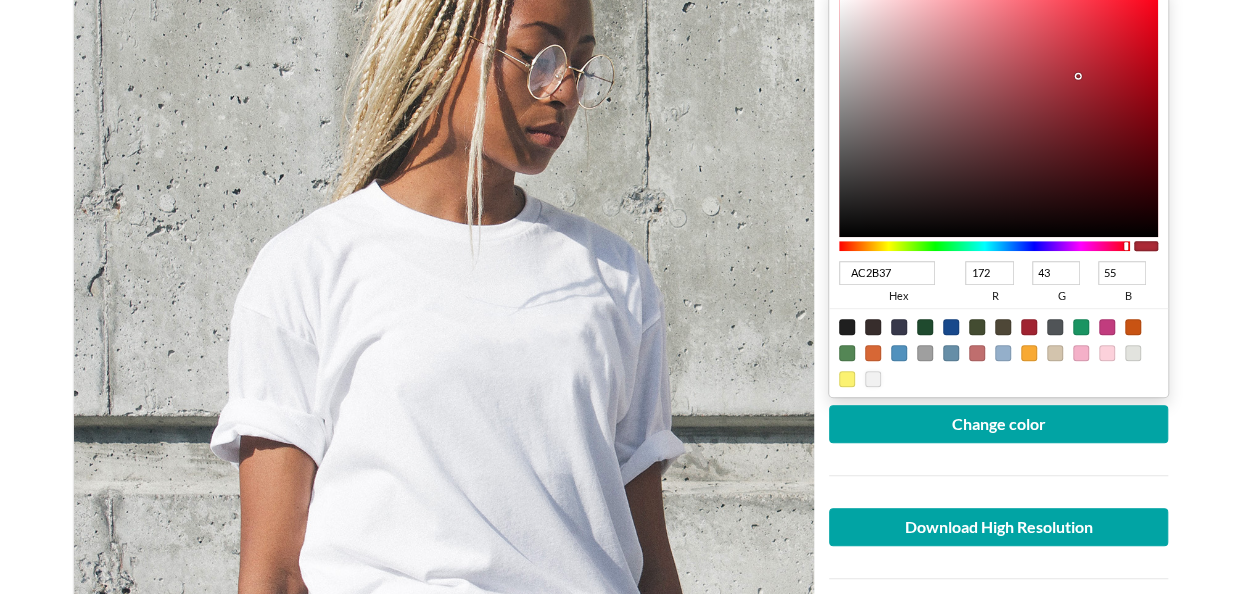 click at bounding box center [873, 379] 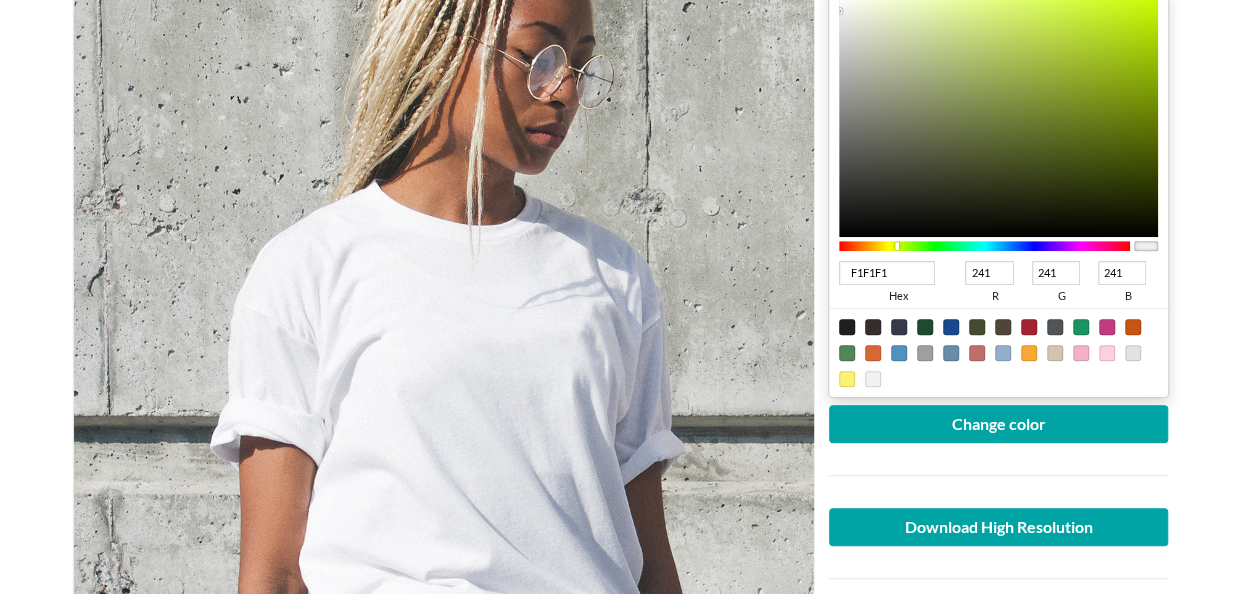click at bounding box center (873, 379) 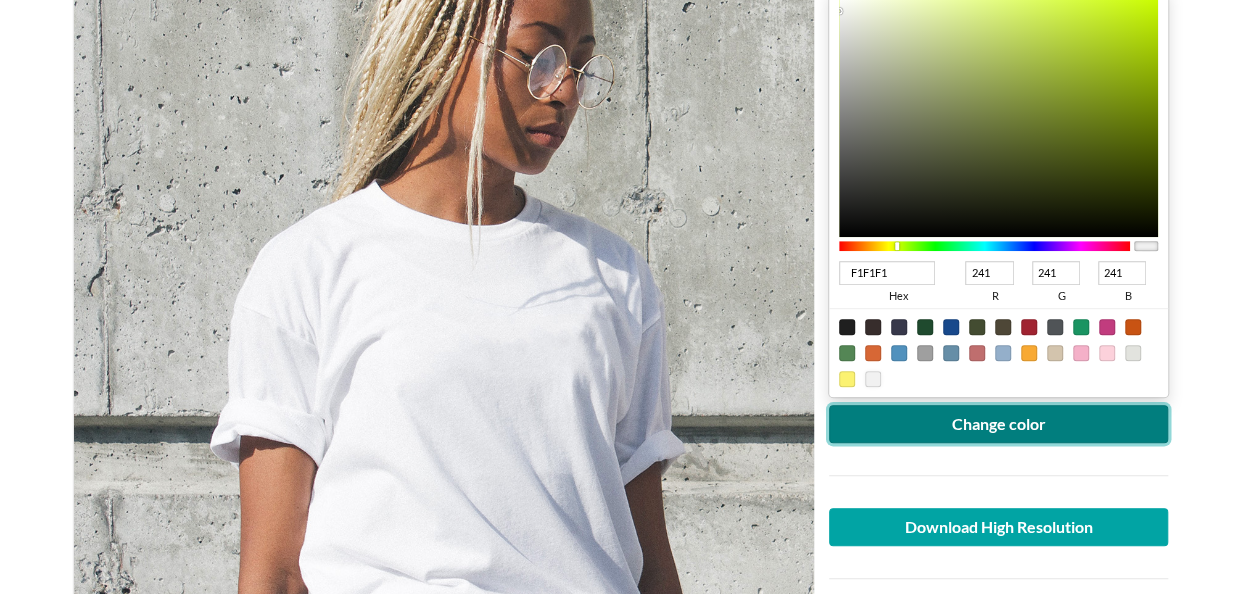 click on "Change color" at bounding box center [999, 424] 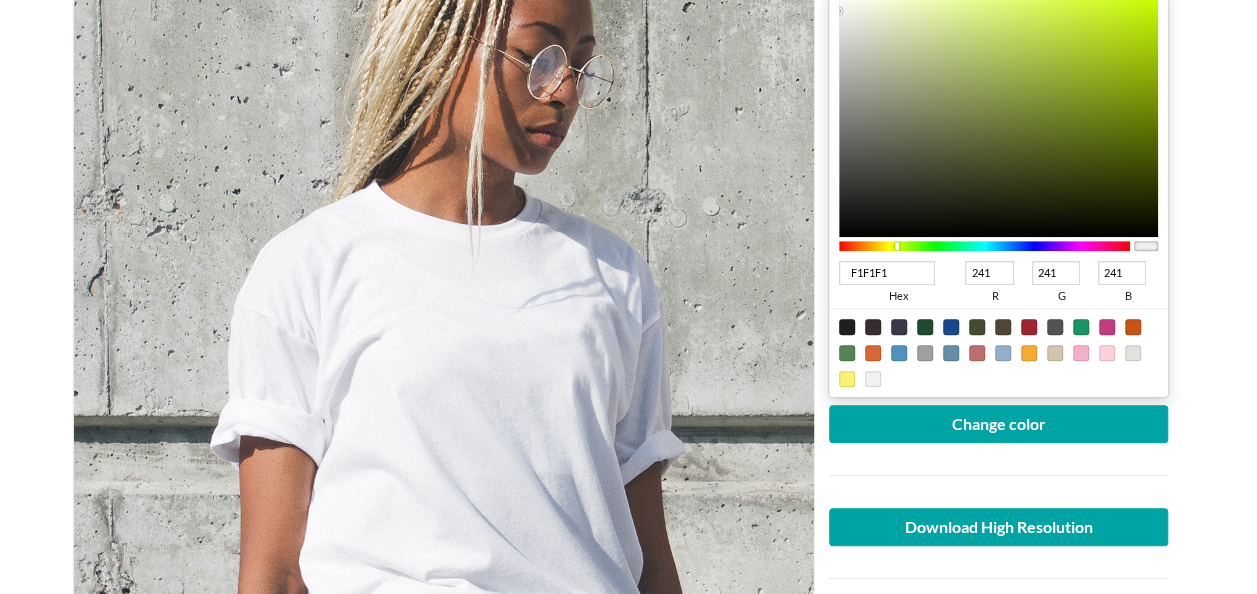 click at bounding box center (847, 327) 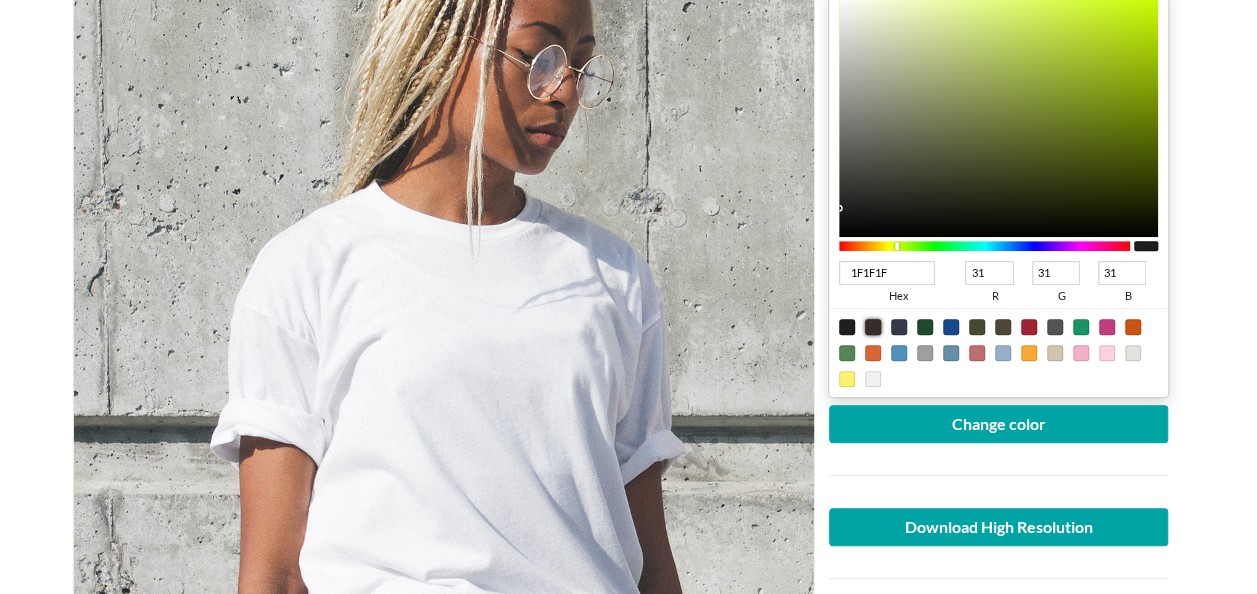 click at bounding box center (873, 327) 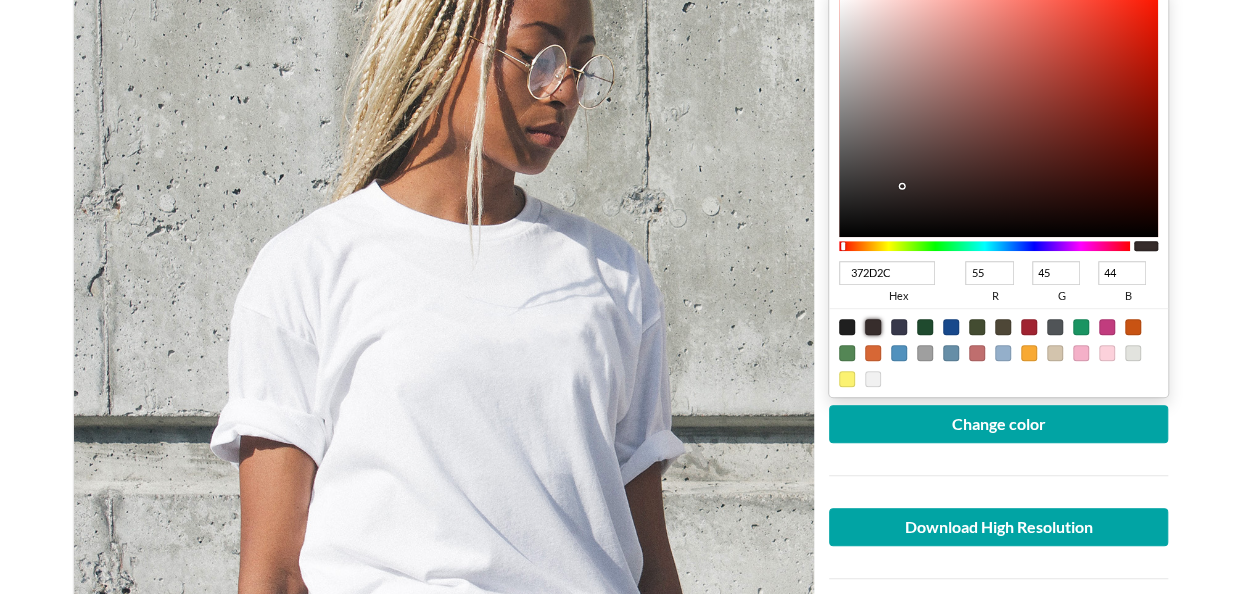 click at bounding box center (899, 327) 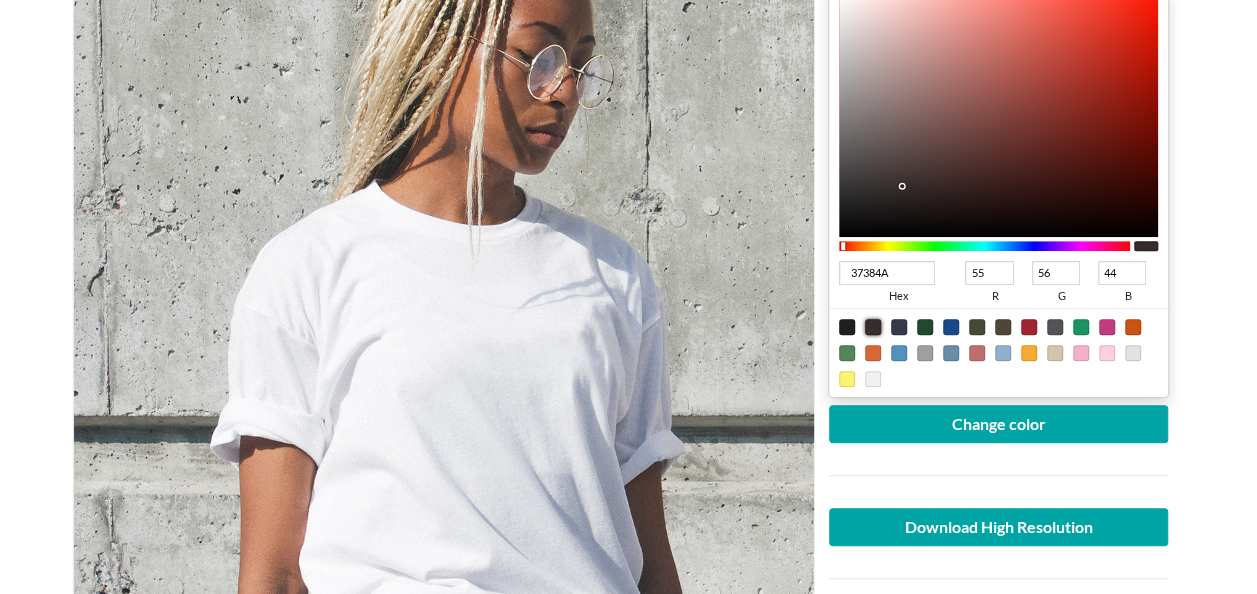 type on "74" 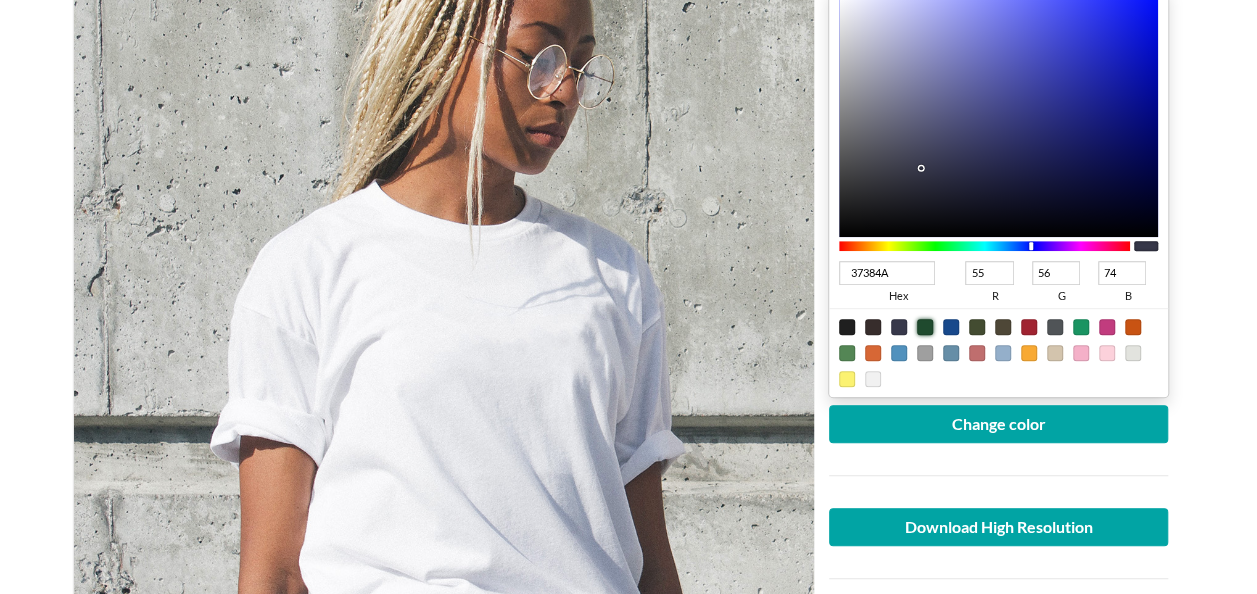 click at bounding box center [925, 327] 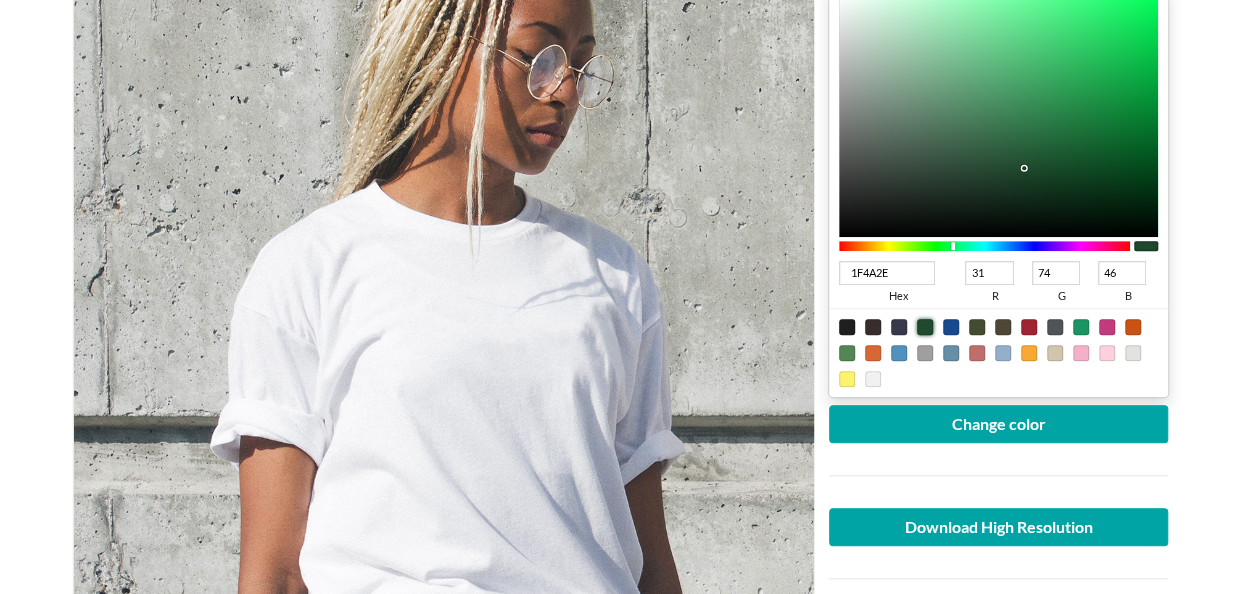click at bounding box center (899, 327) 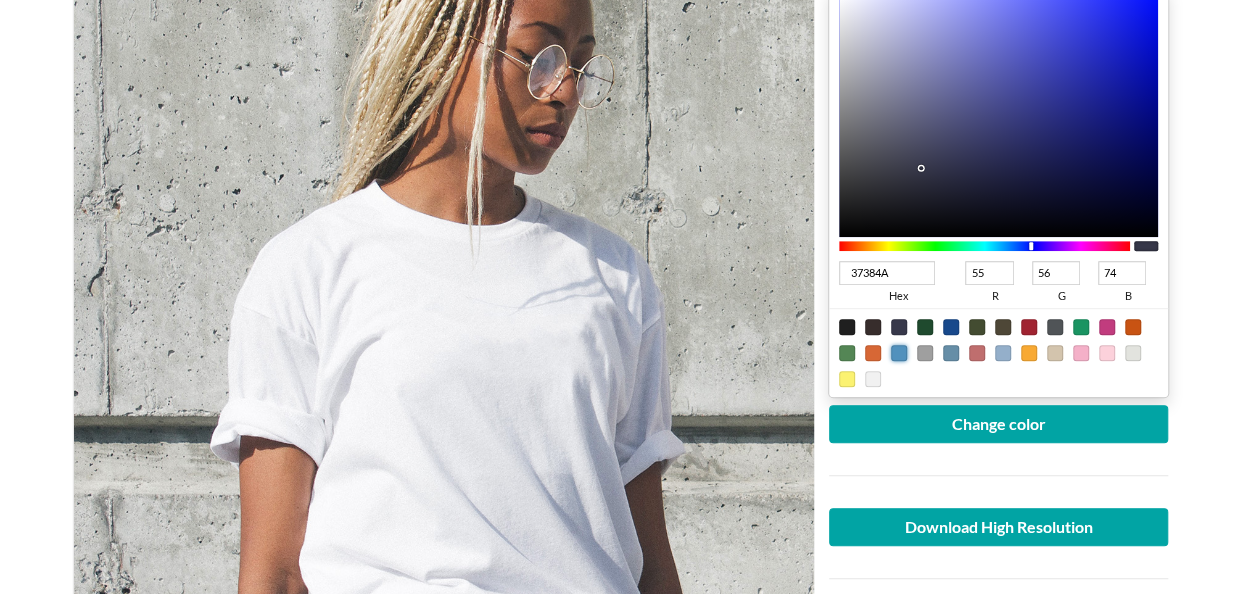 click at bounding box center [899, 353] 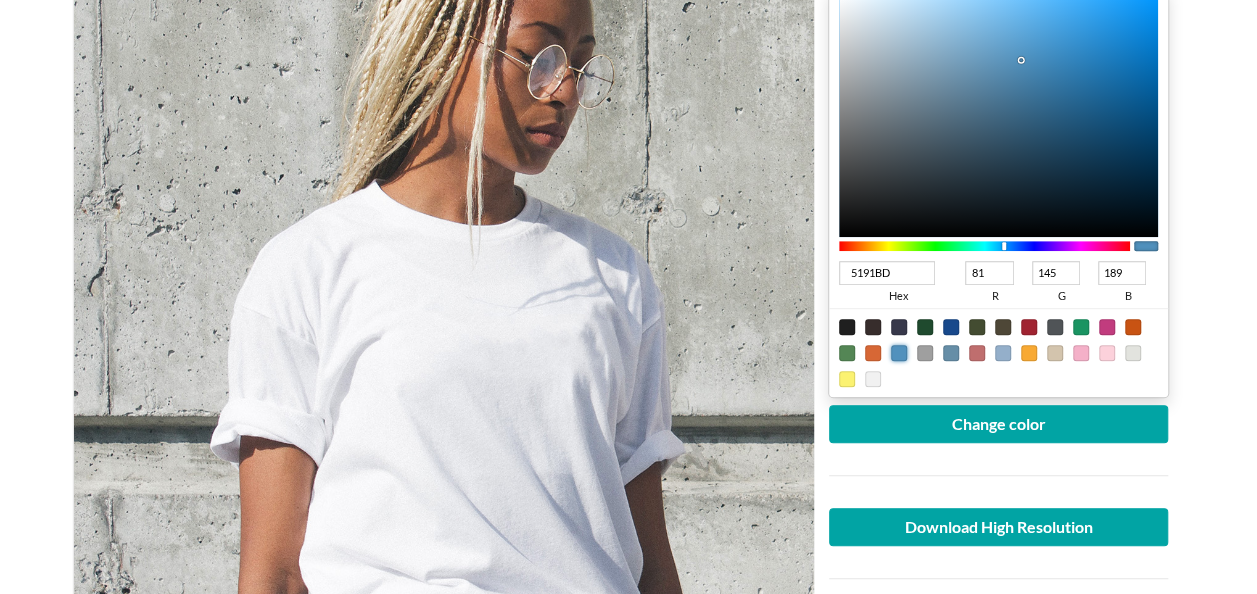 click at bounding box center (999, 352) 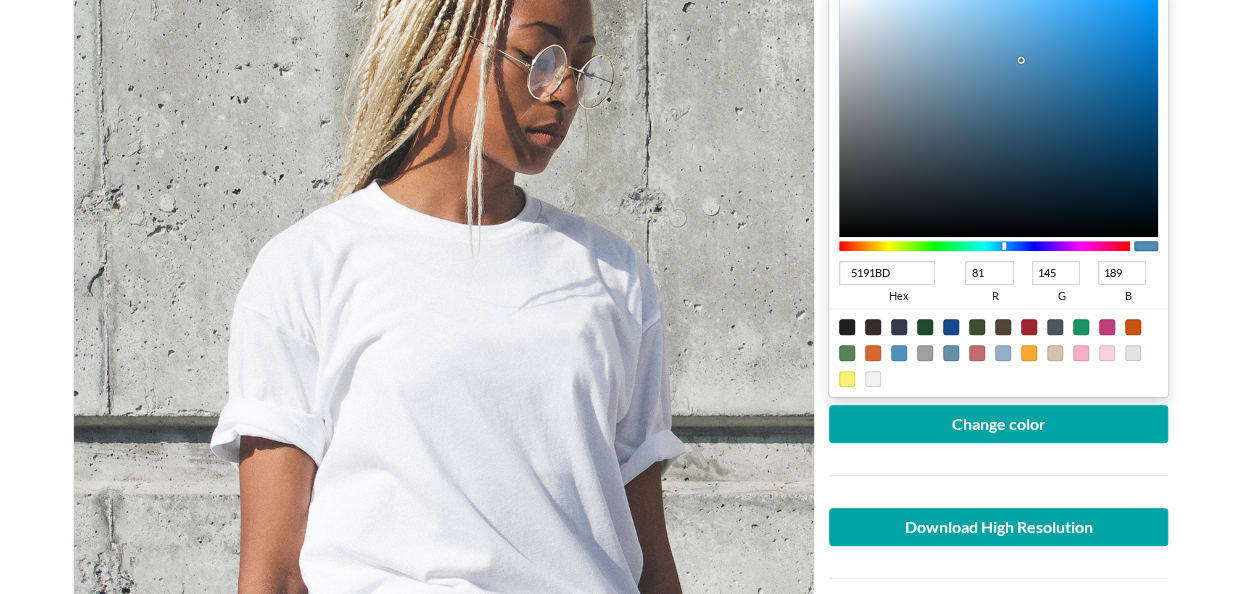 click at bounding box center [925, 353] 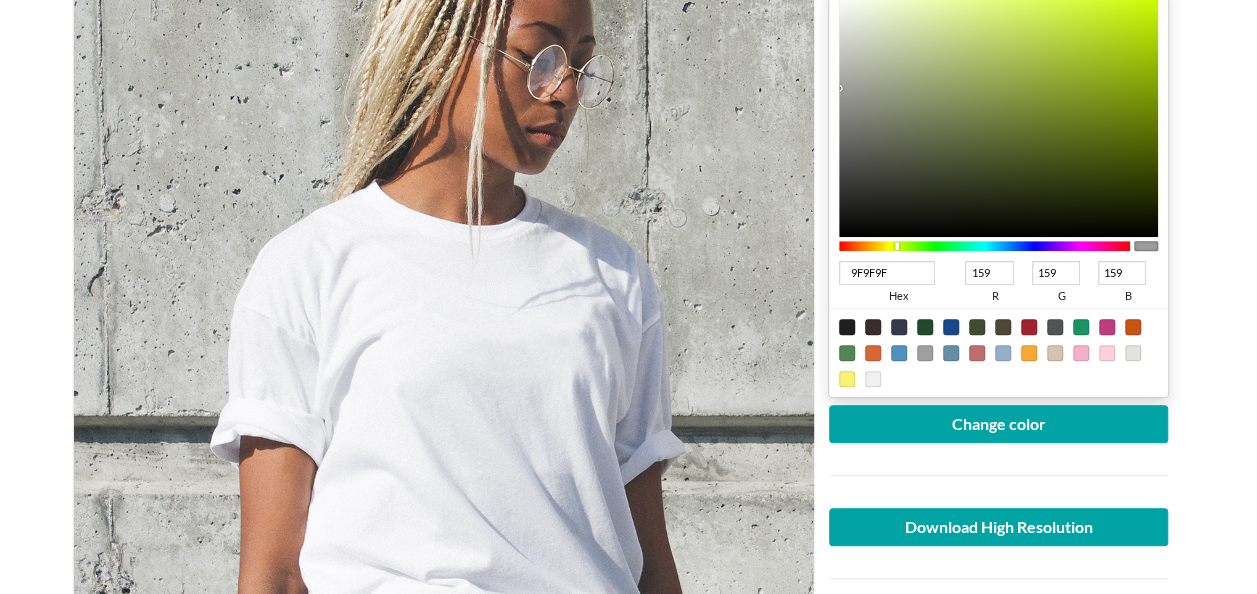 click on "Upload another artwork Edit artwork Change color 9F9F9F hex 159 r 159 g 159 b 100 a Change color Download High Resolution Report an issue with this template" at bounding box center (999, 232) 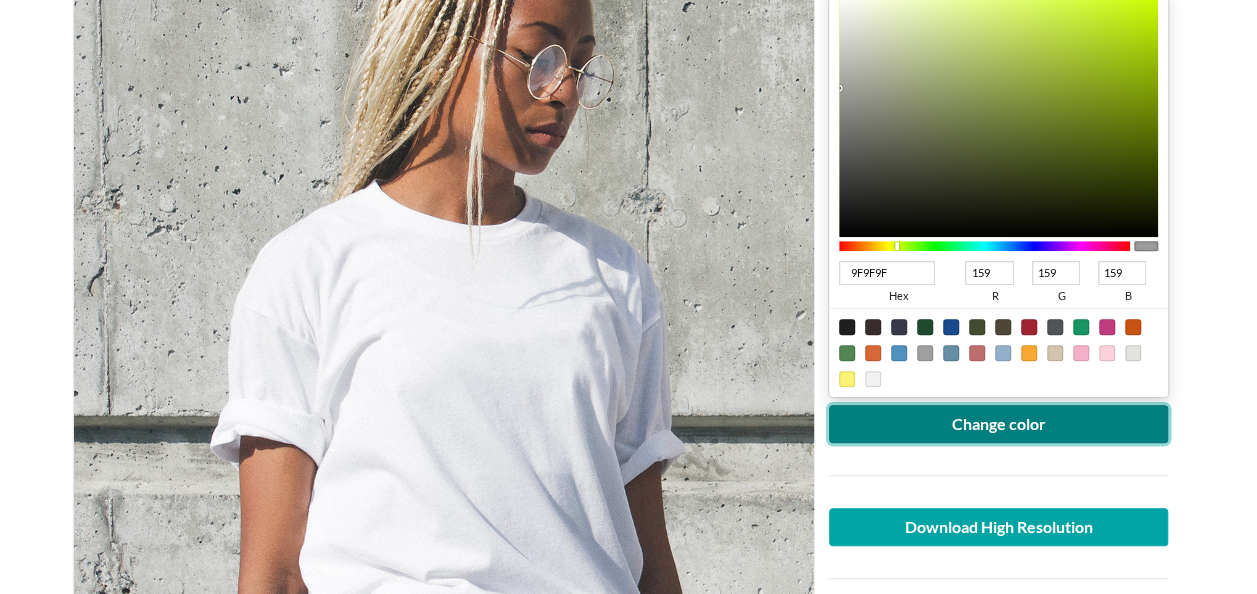 click on "Change color" at bounding box center (999, 424) 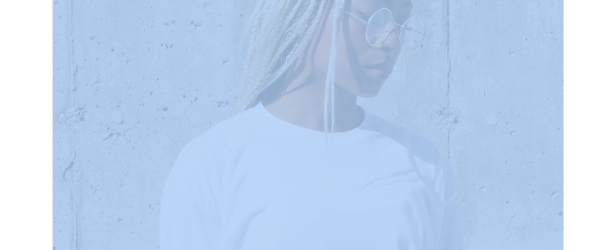 click on "Online mockup generator Coming Soon Pricing Log in Free apparel mockups Categories Brands Get 20% off today! Use coupon MONDAY20 during checkout! Woman wearing white crew neck T-shirt Free Lifestyle T-shirt Mockup Upload another artwork Edit artwork Change color [HEX] [RGB] [ALPHA] Change color Download High Resolution Report an issue with this template Use this lifestyle mockup, perfect for your social media and brand identity. Get started with this T-shirt
mockup template showing a woman with bleached braids wearing a white crew neck T-shirt in front of a concrete wall. Looking for a white T-shirt mockup or a black T-shirt mockup? We've got you covered. You can change the color of the T-shirt after uploading your design. The best part? You can download this free mockup with no watermark! lifestyle women t-shirt colorable You might also like Premium Premium Premium Premium Premium Premium Premium Premium Premium Premium Premium Premium Premium Premium Premium Premium Premium Premium ©" at bounding box center [307, 1228] 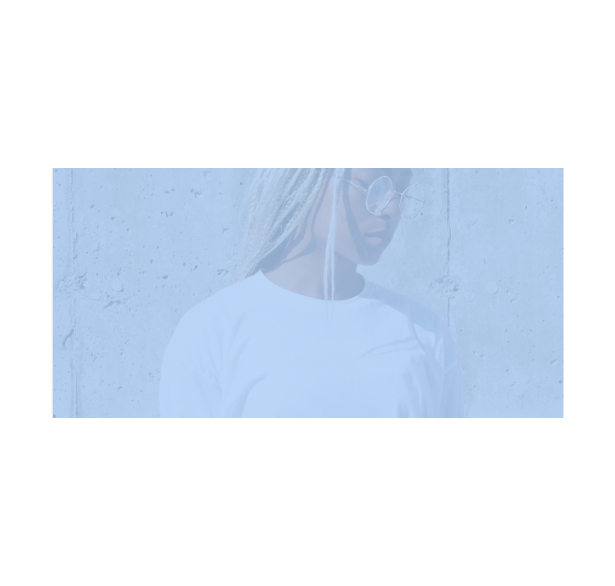 scroll, scrollTop: 520, scrollLeft: 0, axis: vertical 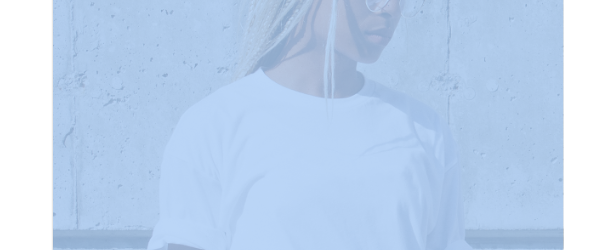 click on "Woman wearing white crew neck T-shirt Free Lifestyle T-shirt Mockup Upload another artwork Edit artwork Change color 9F9F9F hex 159 r 159 g 159 b 100 a Change color Download High Resolution Report an issue with this template Use this lifestyle mockup, perfect for your social media and brand identity. Get started with this T-shirt
mockup template showing a woman with bleached braids wearing a white crew neck T-shirt in front of a concrete wall. Looking for a white T-shirt mockup or a black T-shirt mockup? We've got you covered. You can change the color of the T-shirt after uploading your design. The best part? You can download this free mockup with no watermark! lifestyle women t-shirt colorable You might also like Premium Premium Premium Premium Premium Premium Premium Premium Premium Premium Premium Premium Premium Premium Premium Premium Premium Premium Premium Premium Premium Premium Browse more templates" at bounding box center [308, 990] 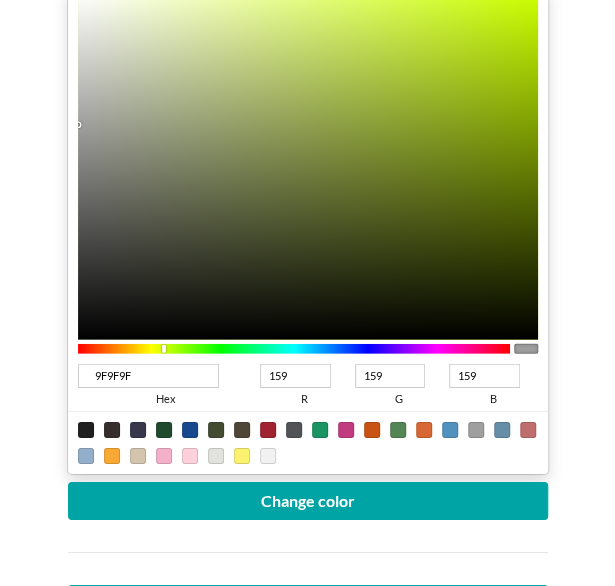 scroll, scrollTop: 1234, scrollLeft: 0, axis: vertical 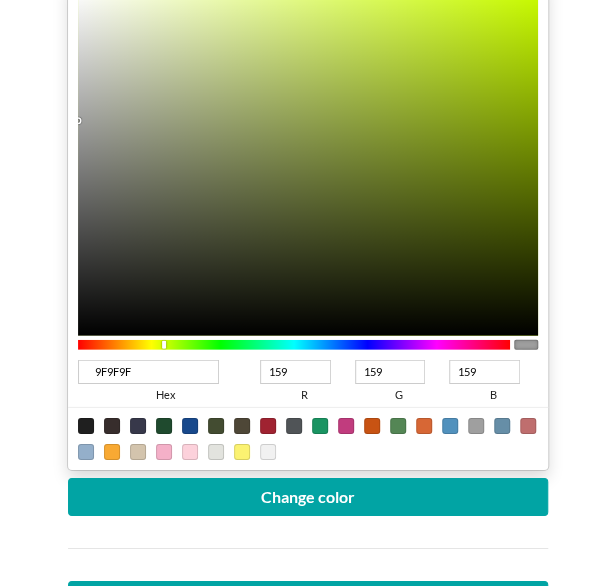 drag, startPoint x: 156, startPoint y: 373, endPoint x: 34, endPoint y: 359, distance: 122.80065 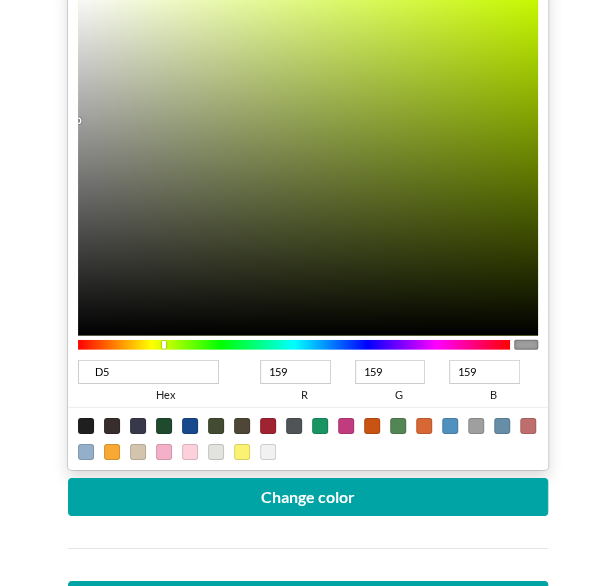 type on "D50" 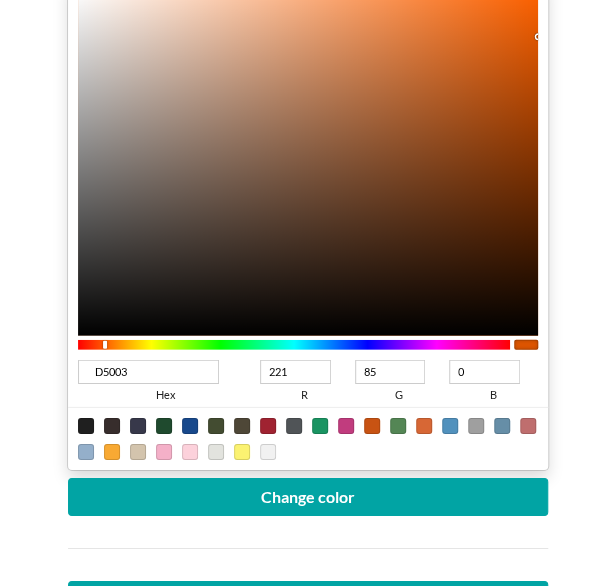 type on "D50032" 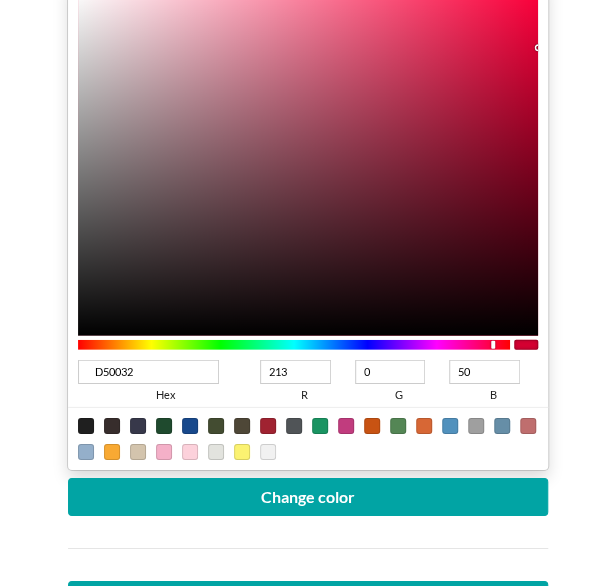 type on "D50032" 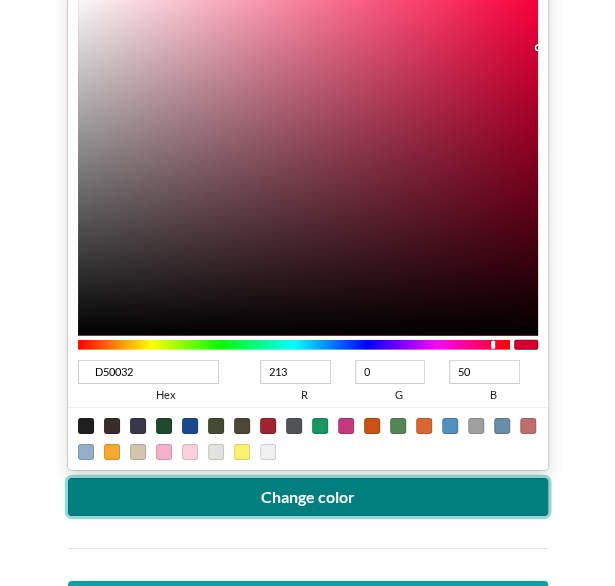 click on "Change color" at bounding box center (308, 497) 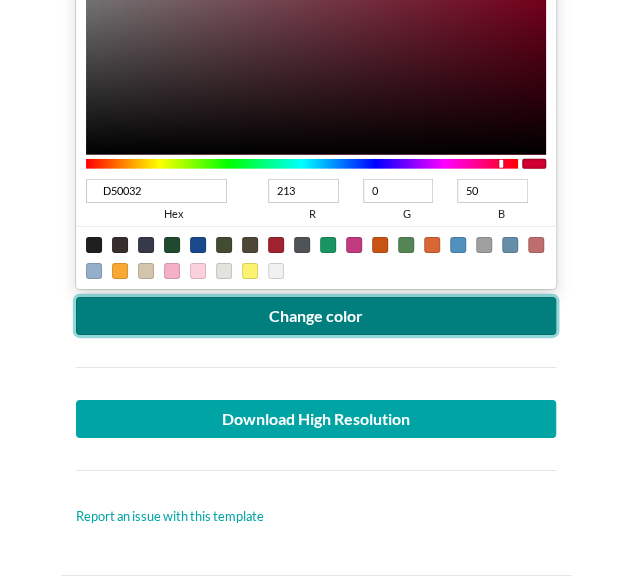 scroll, scrollTop: 1462, scrollLeft: 0, axis: vertical 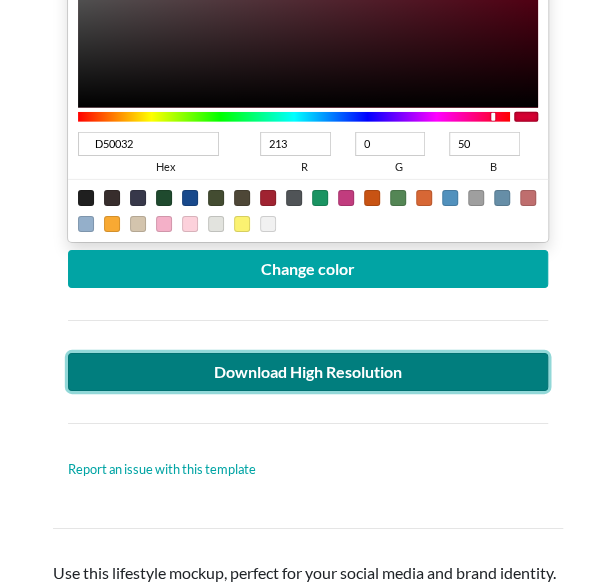 click on "Download High Resolution" at bounding box center [308, 372] 